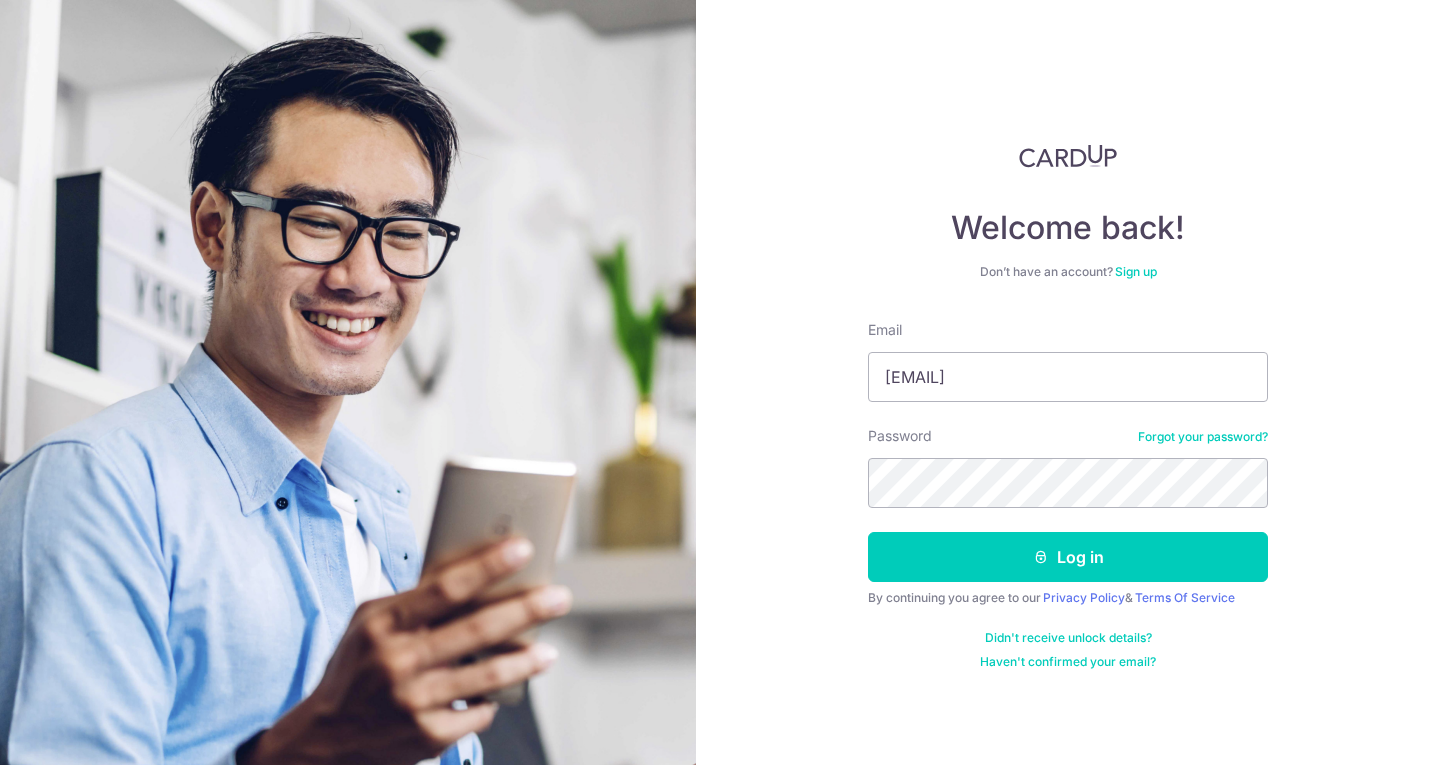 scroll, scrollTop: 0, scrollLeft: 0, axis: both 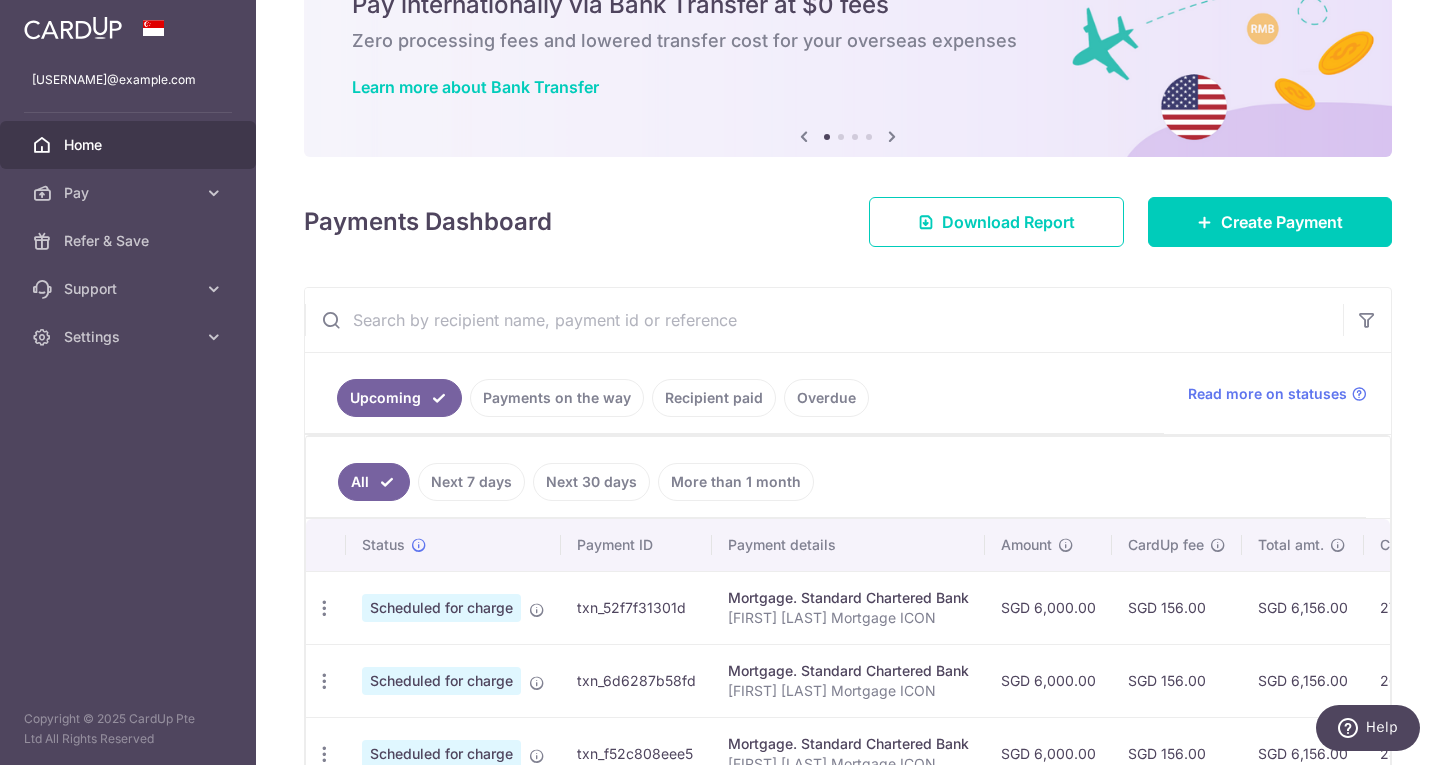 click on "×
Pause Schedule
Pause all future payments in this series
Pause just this one payment
By clicking below, you confirm you are pausing this payment to   on  . Payments can be unpaused at anytime prior to payment taken date.
Confirm
Cancel Schedule
Cancel all future payments in this series
Cancel just this one payment
Confirm
Approve Payment
Recipient Bank Details" at bounding box center (848, 382) 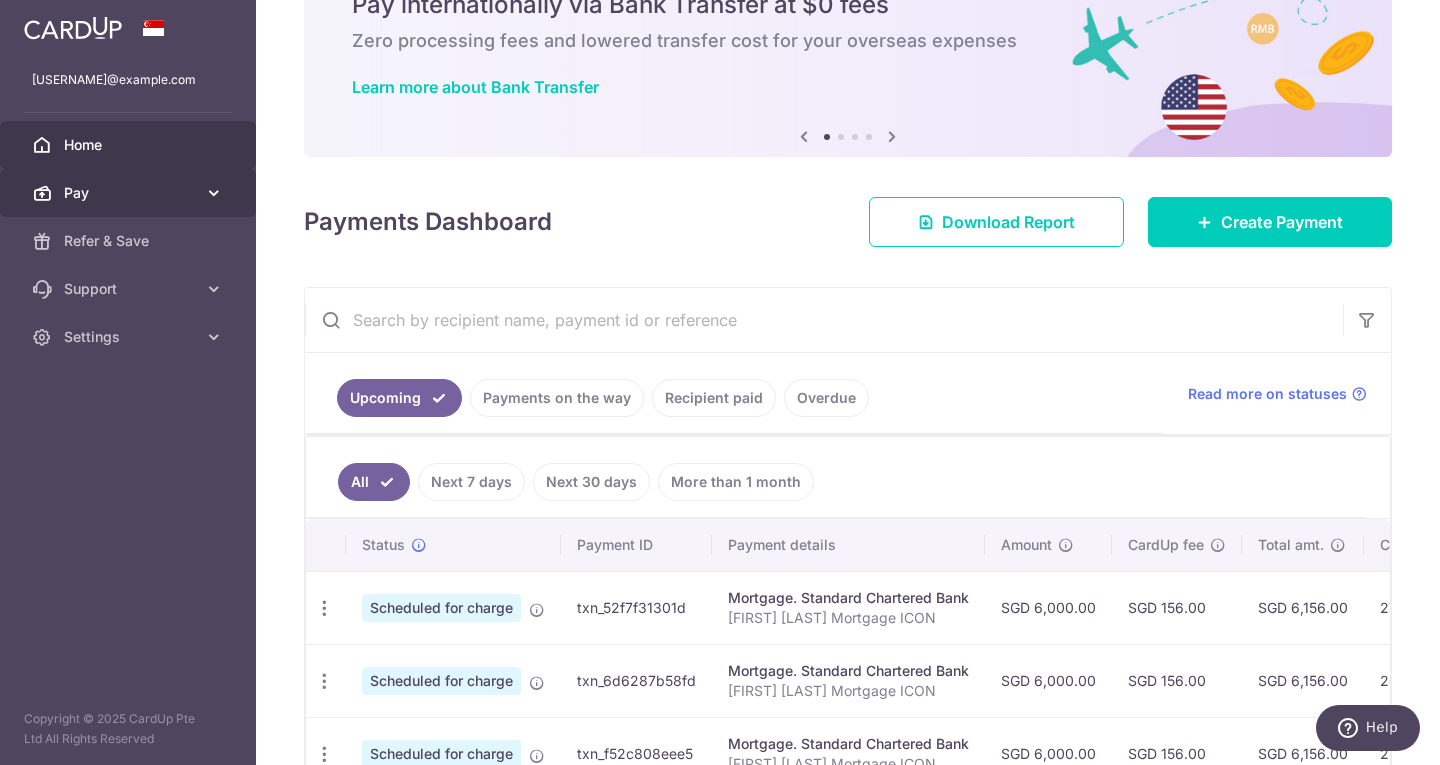 click at bounding box center (214, 193) 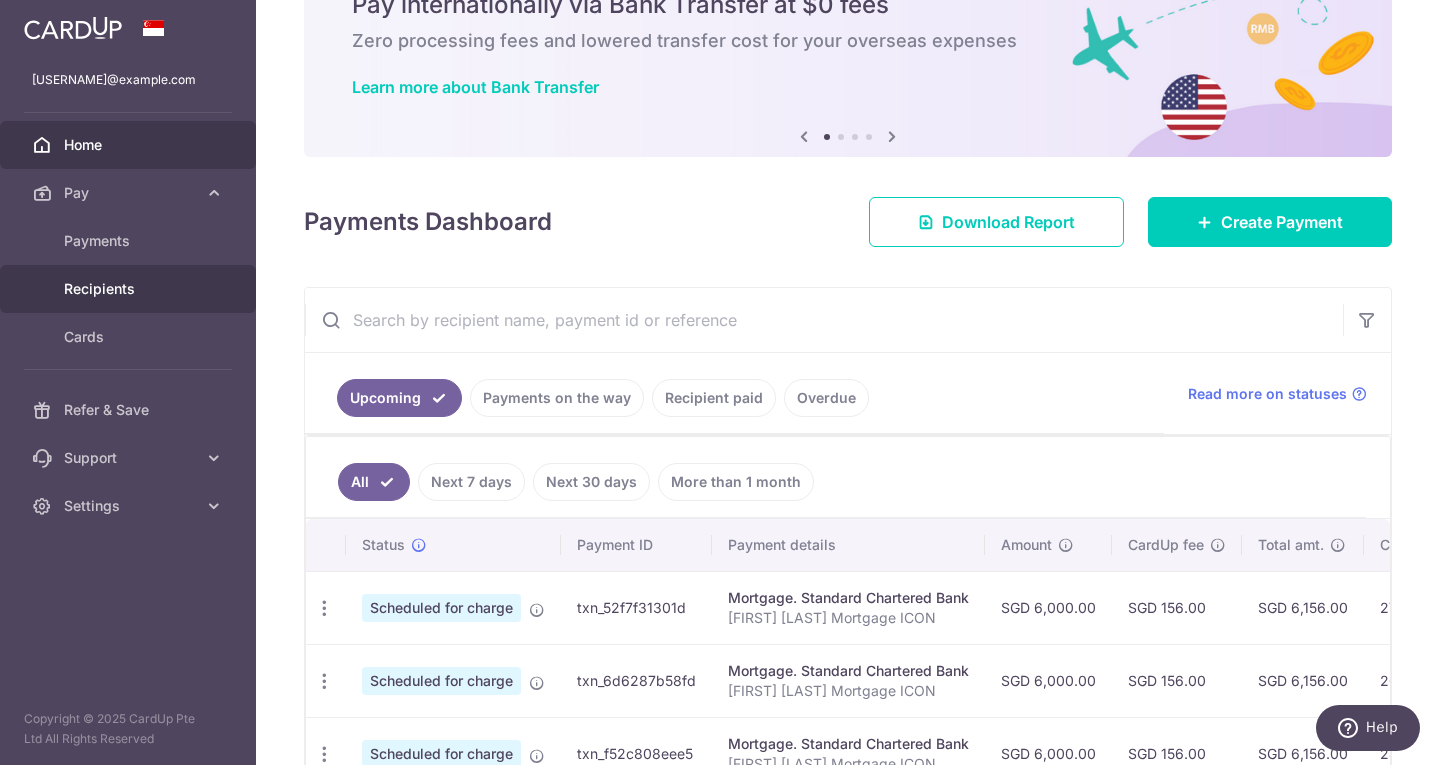 click on "Recipients" at bounding box center [128, 289] 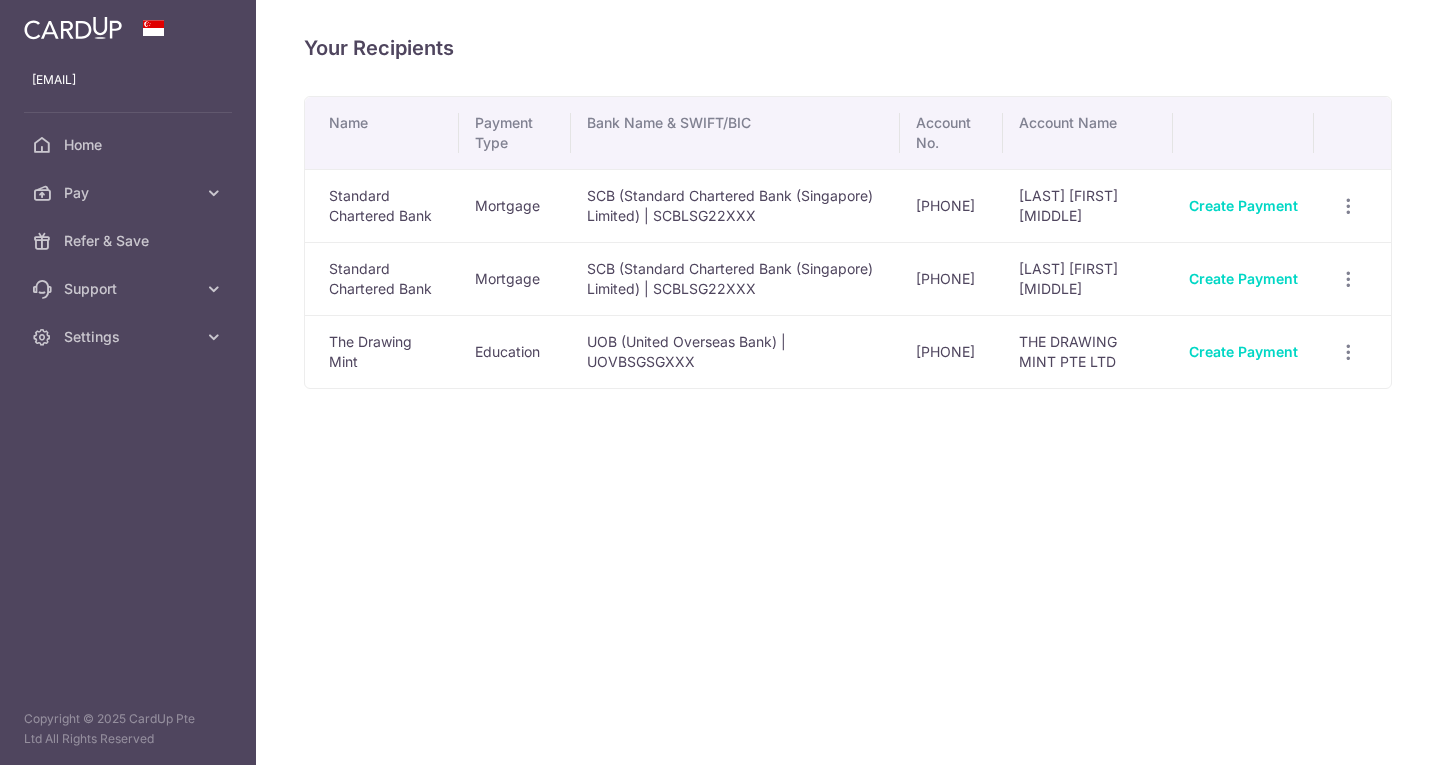 scroll, scrollTop: 0, scrollLeft: 0, axis: both 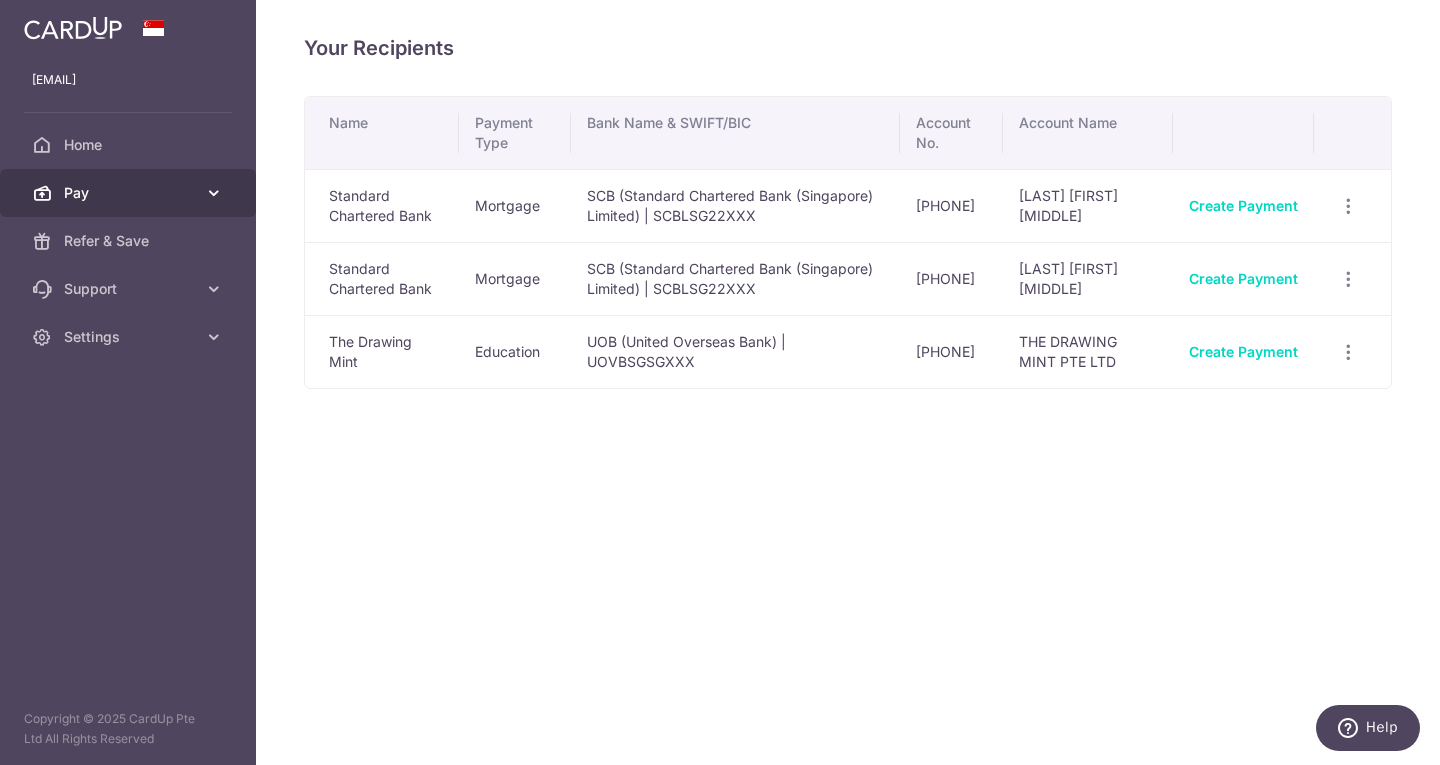 click at bounding box center (214, 193) 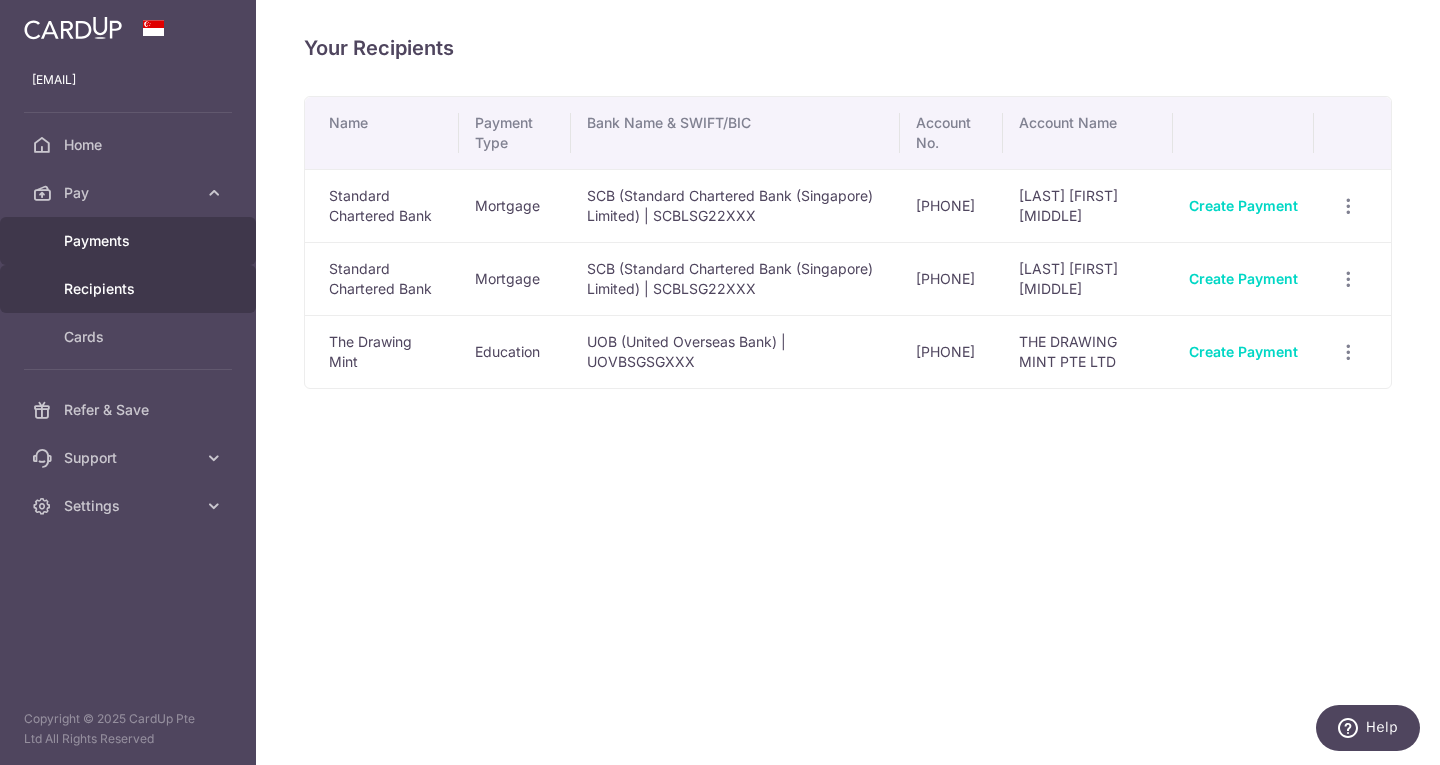 click on "Payments" at bounding box center [130, 241] 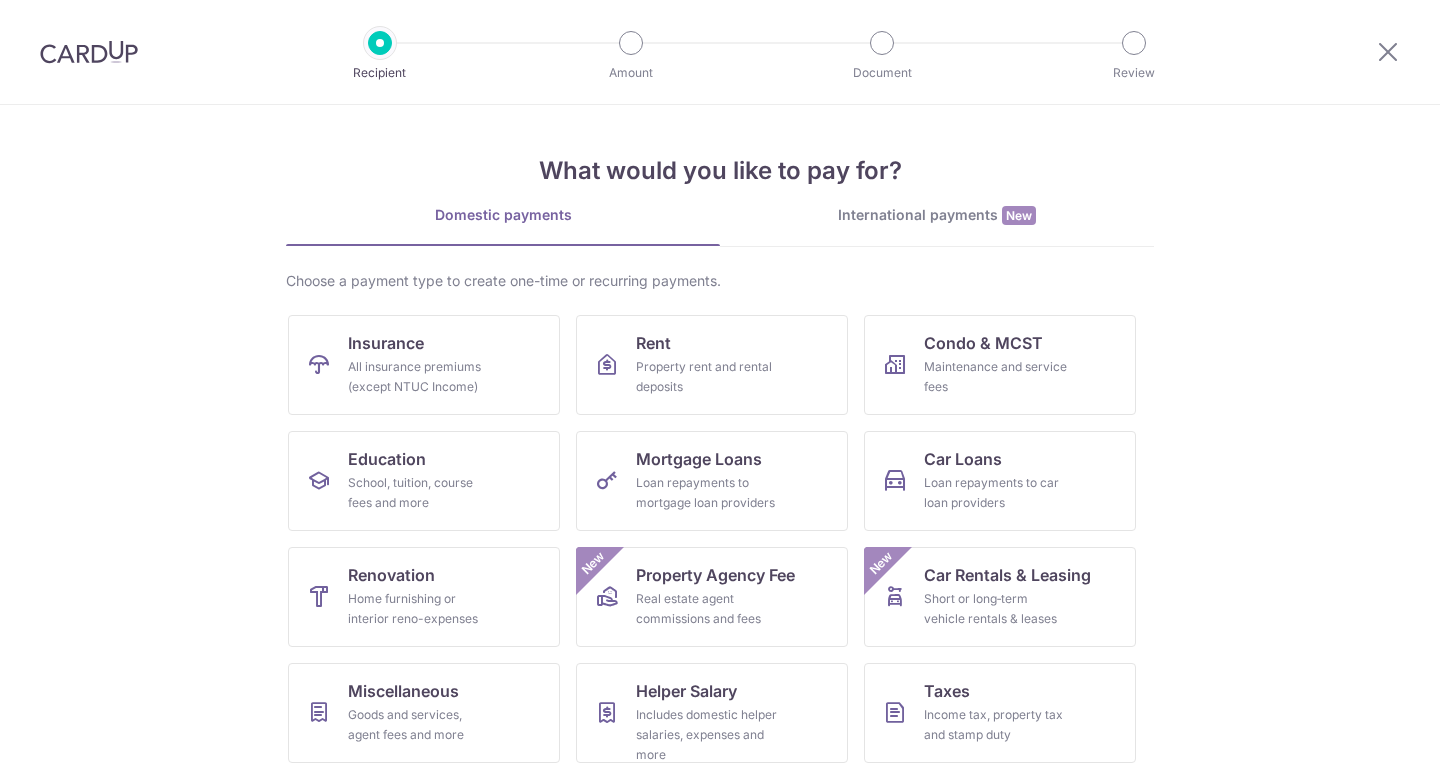 scroll, scrollTop: 0, scrollLeft: 0, axis: both 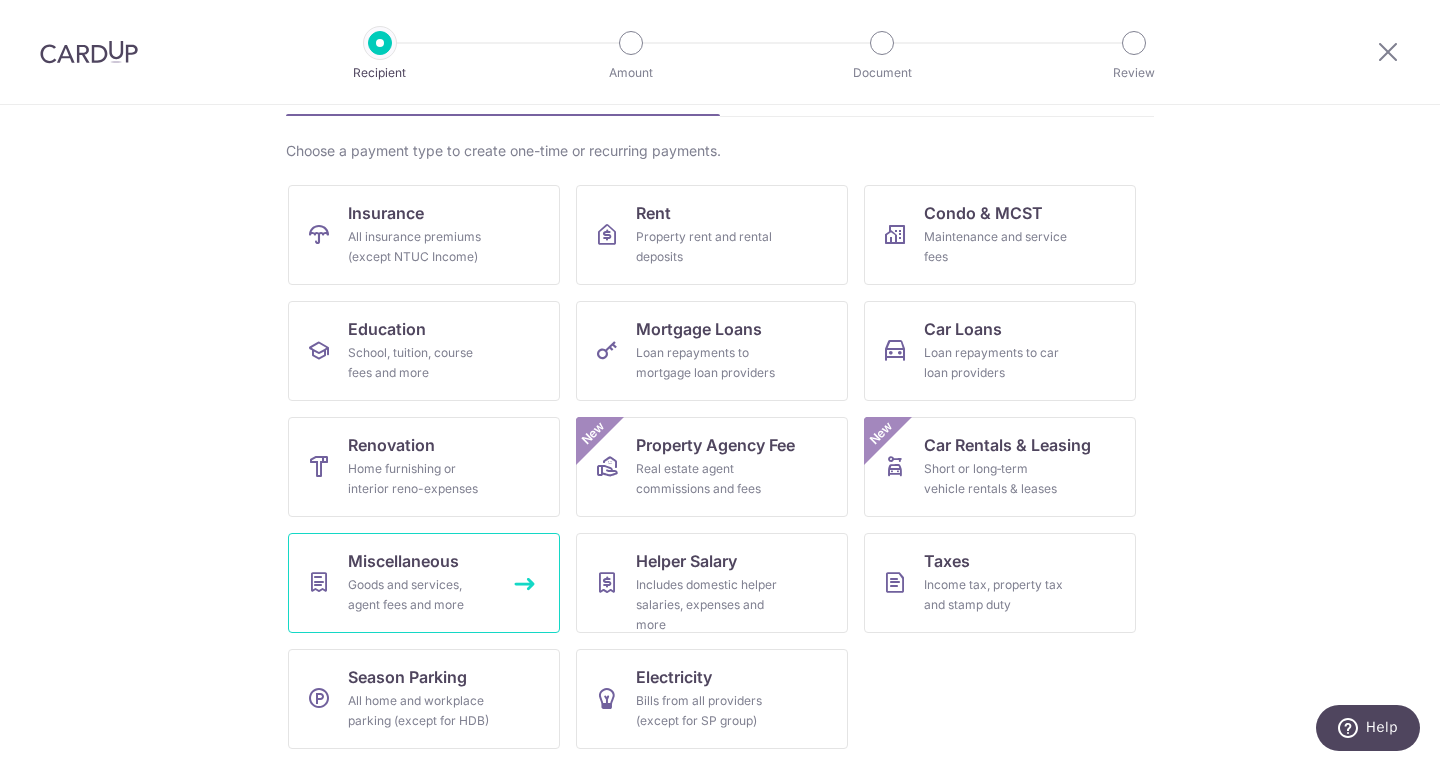 click on "Goods and services, agent fees and more" at bounding box center (420, 595) 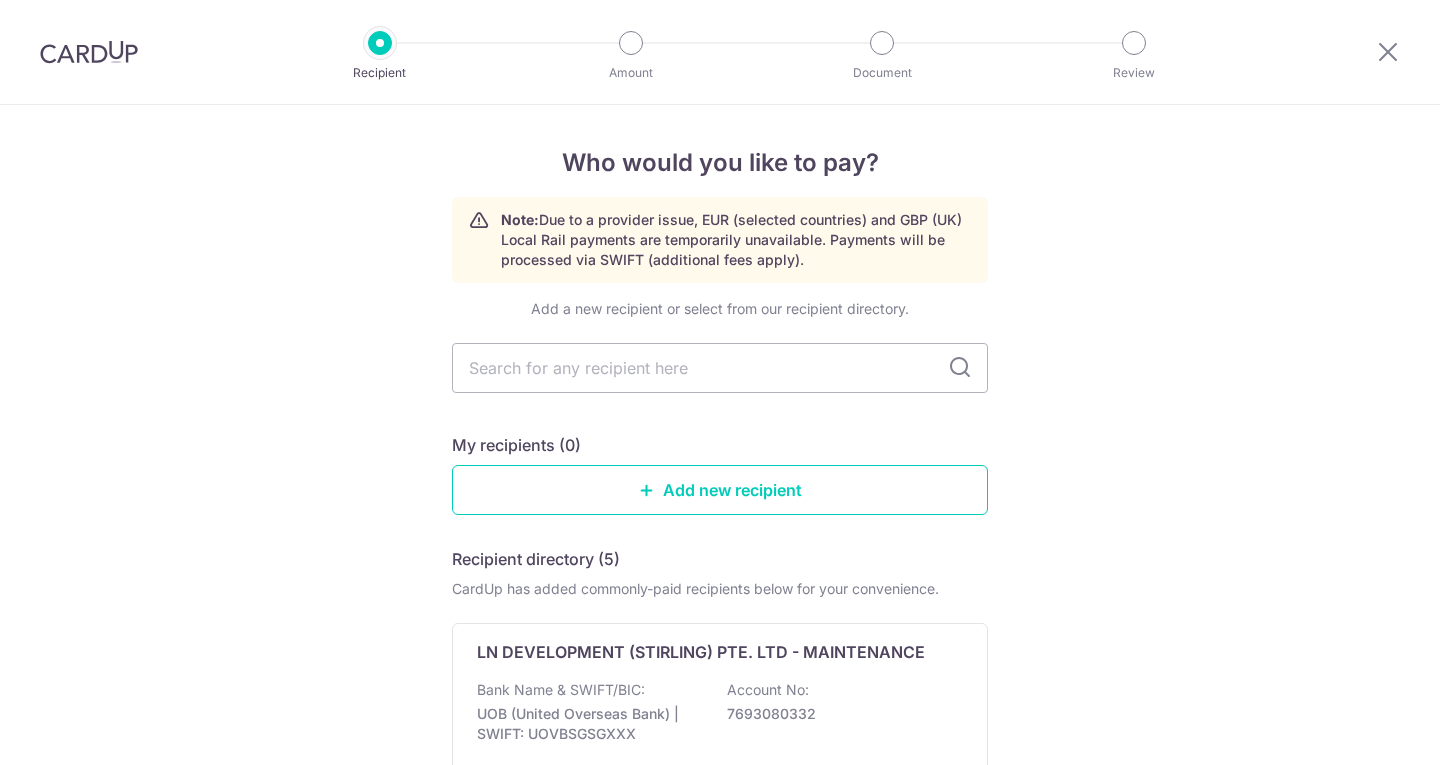 scroll, scrollTop: 0, scrollLeft: 0, axis: both 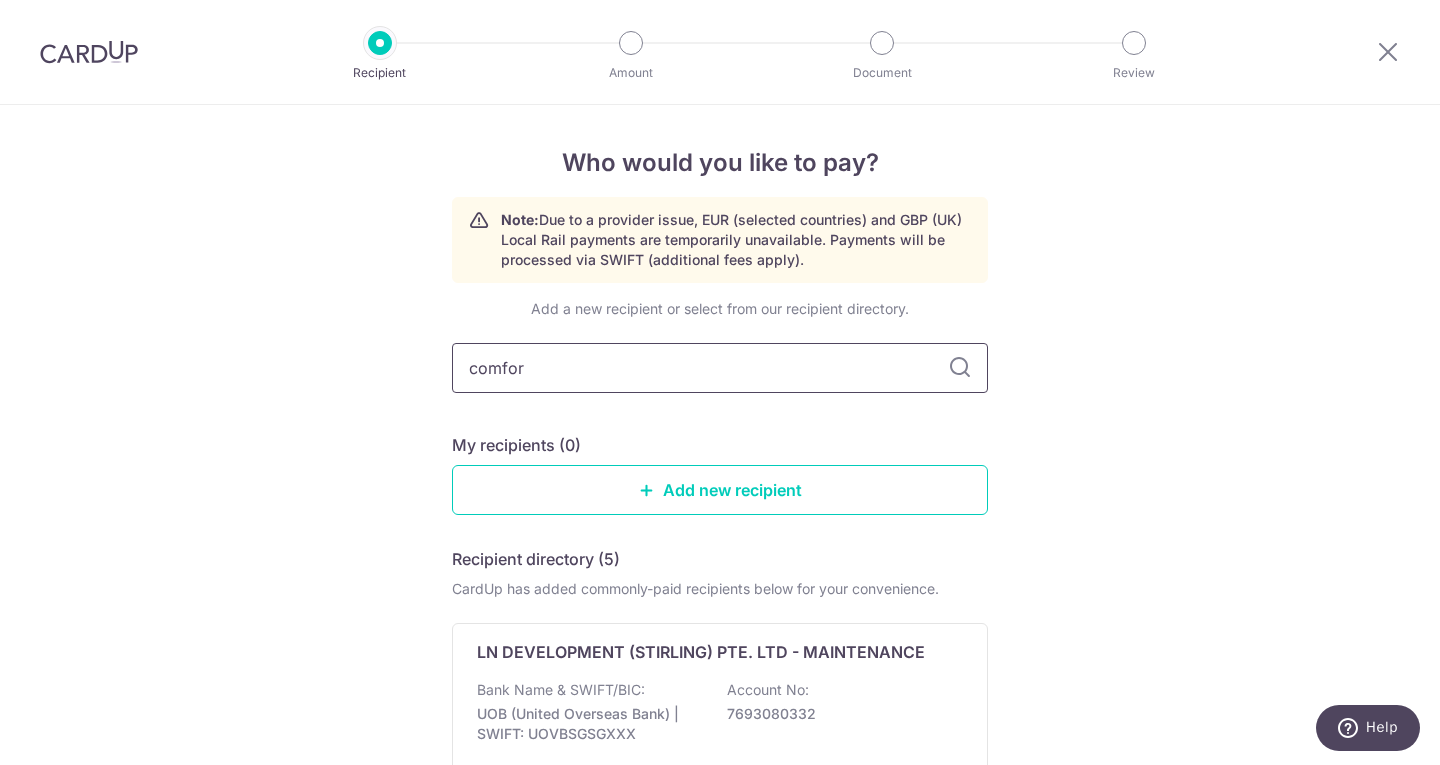 type on "comfort" 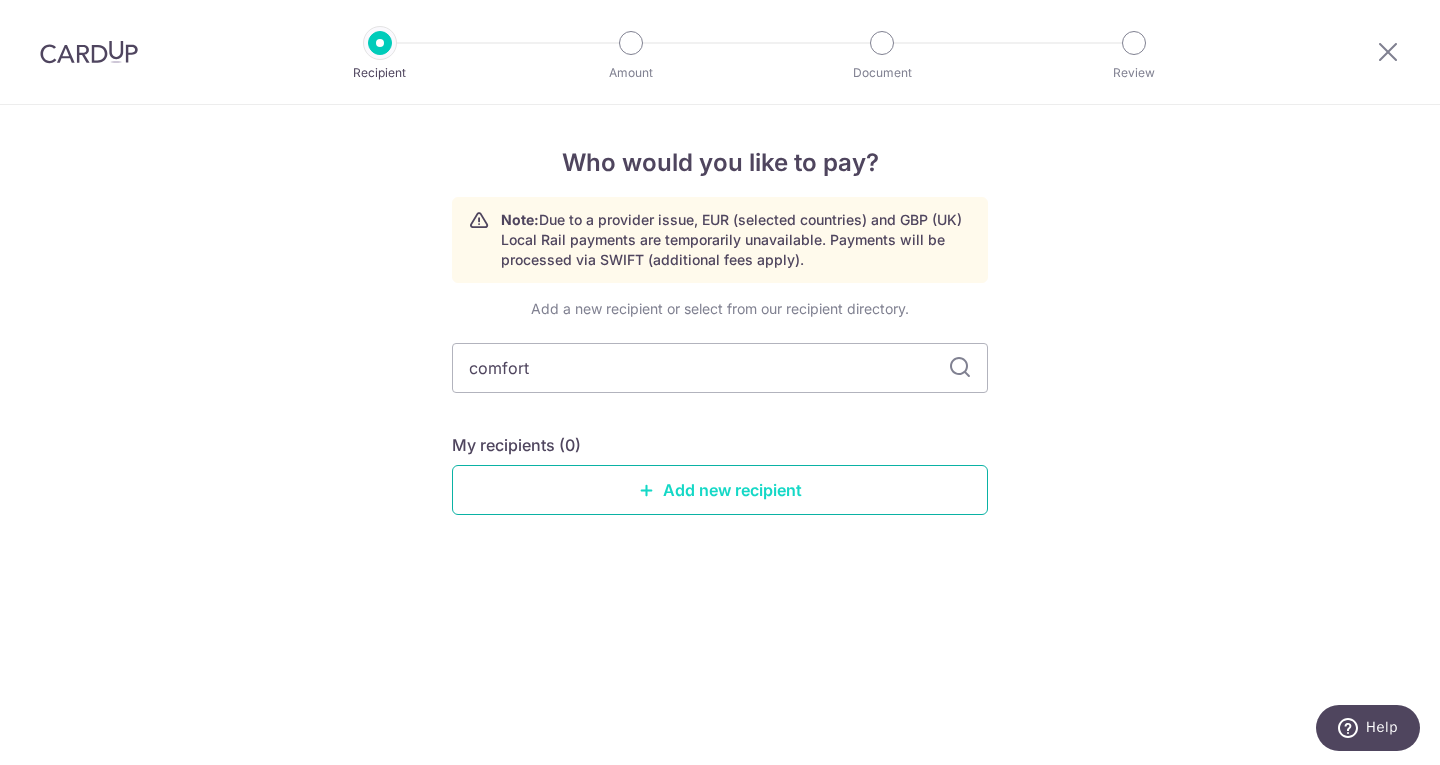 click on "Add new recipient" at bounding box center [720, 490] 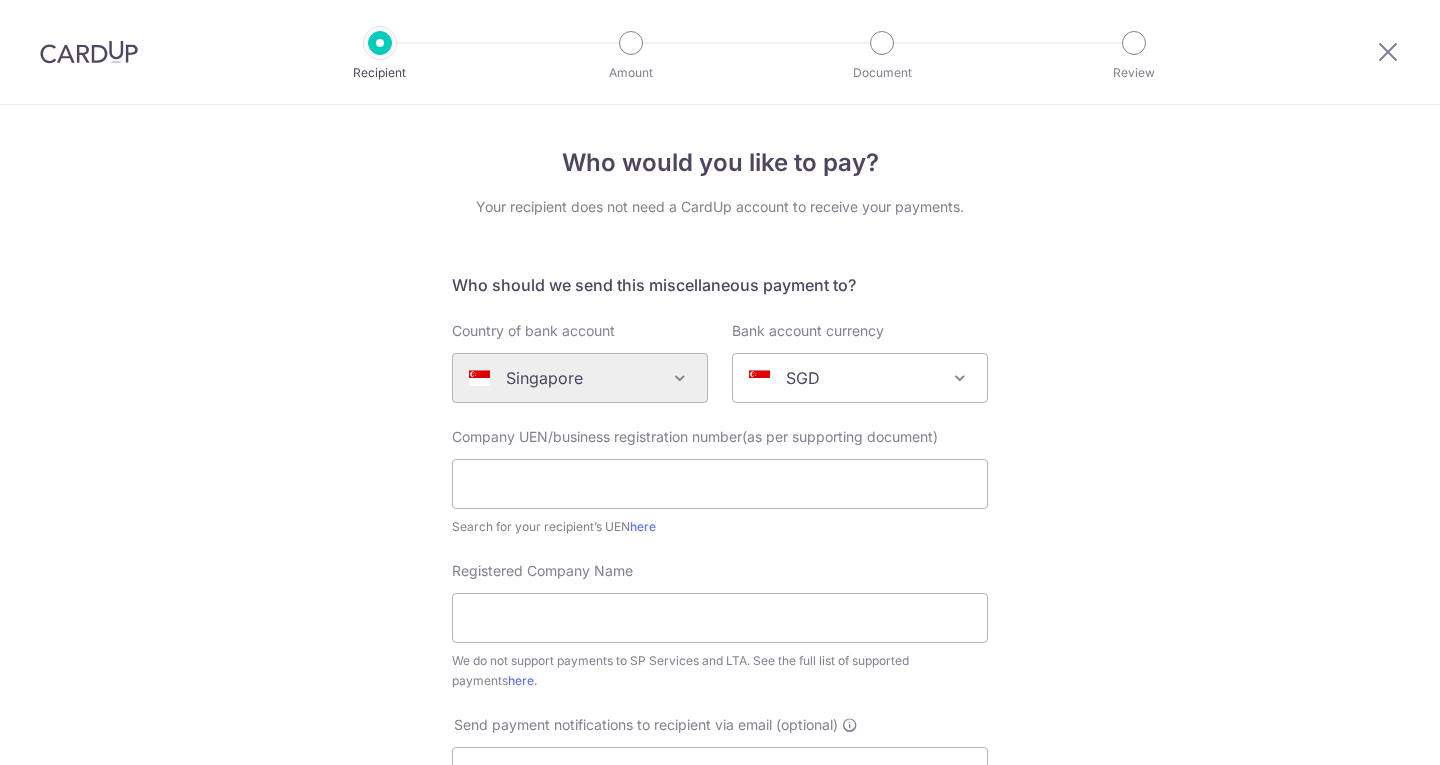 scroll, scrollTop: 0, scrollLeft: 0, axis: both 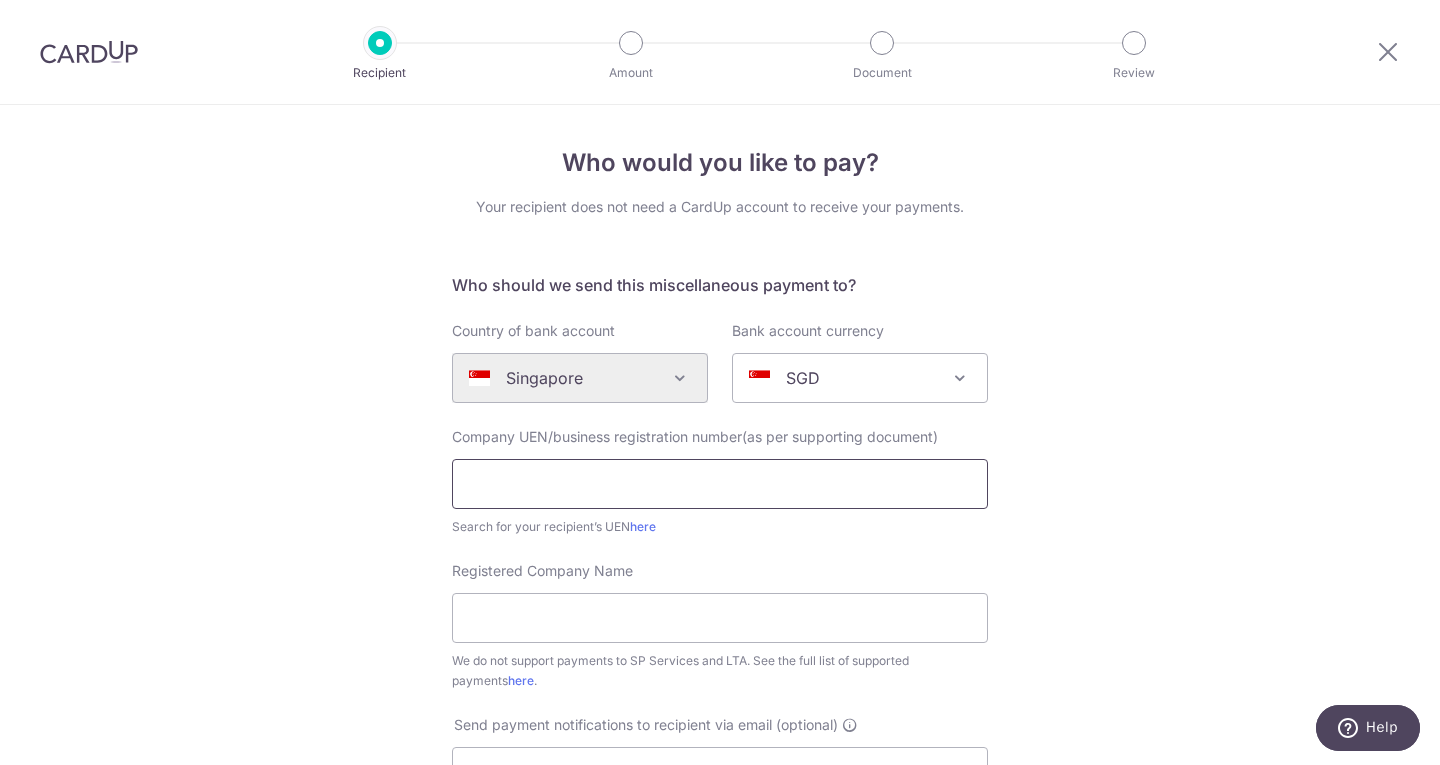 click at bounding box center [720, 484] 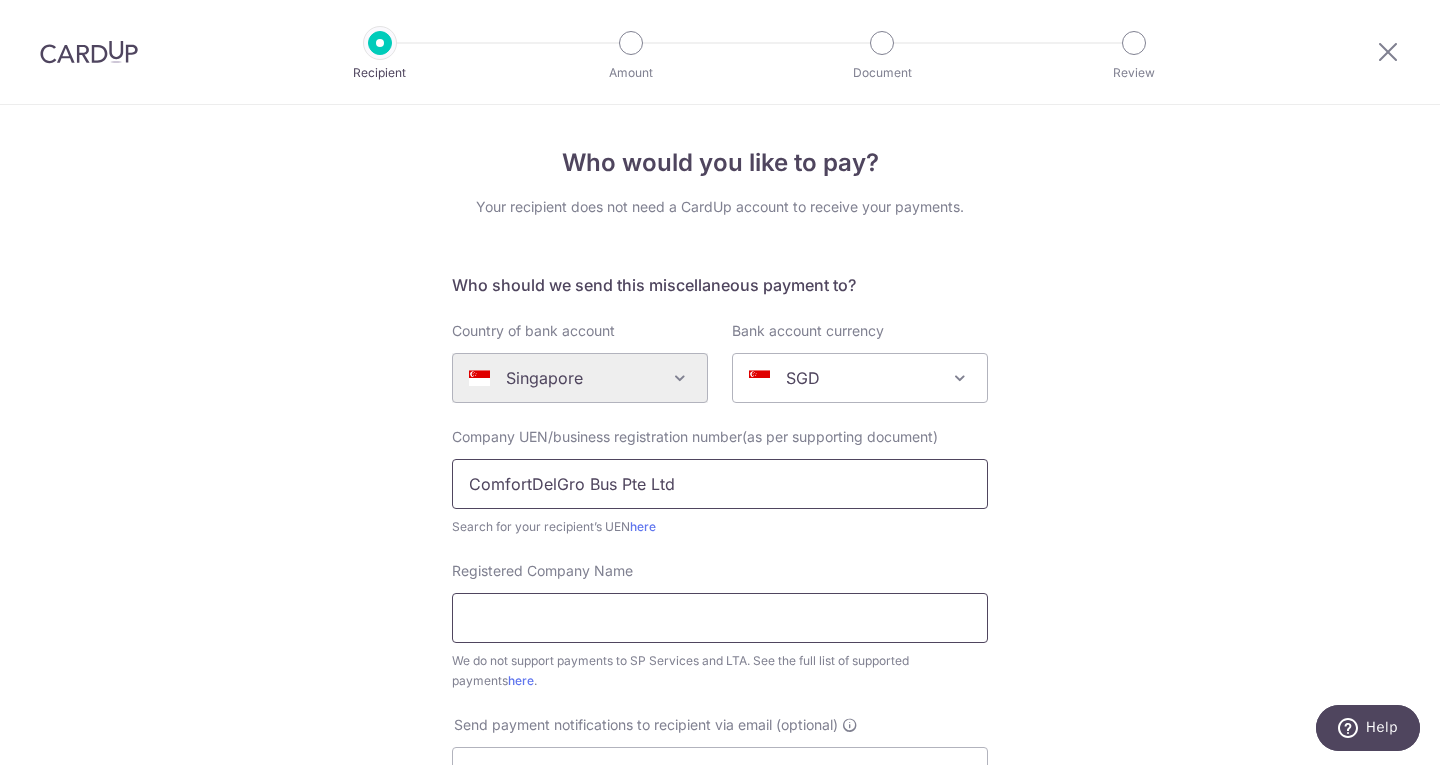 type on "ComfortDelGro Bus Pte Ltd" 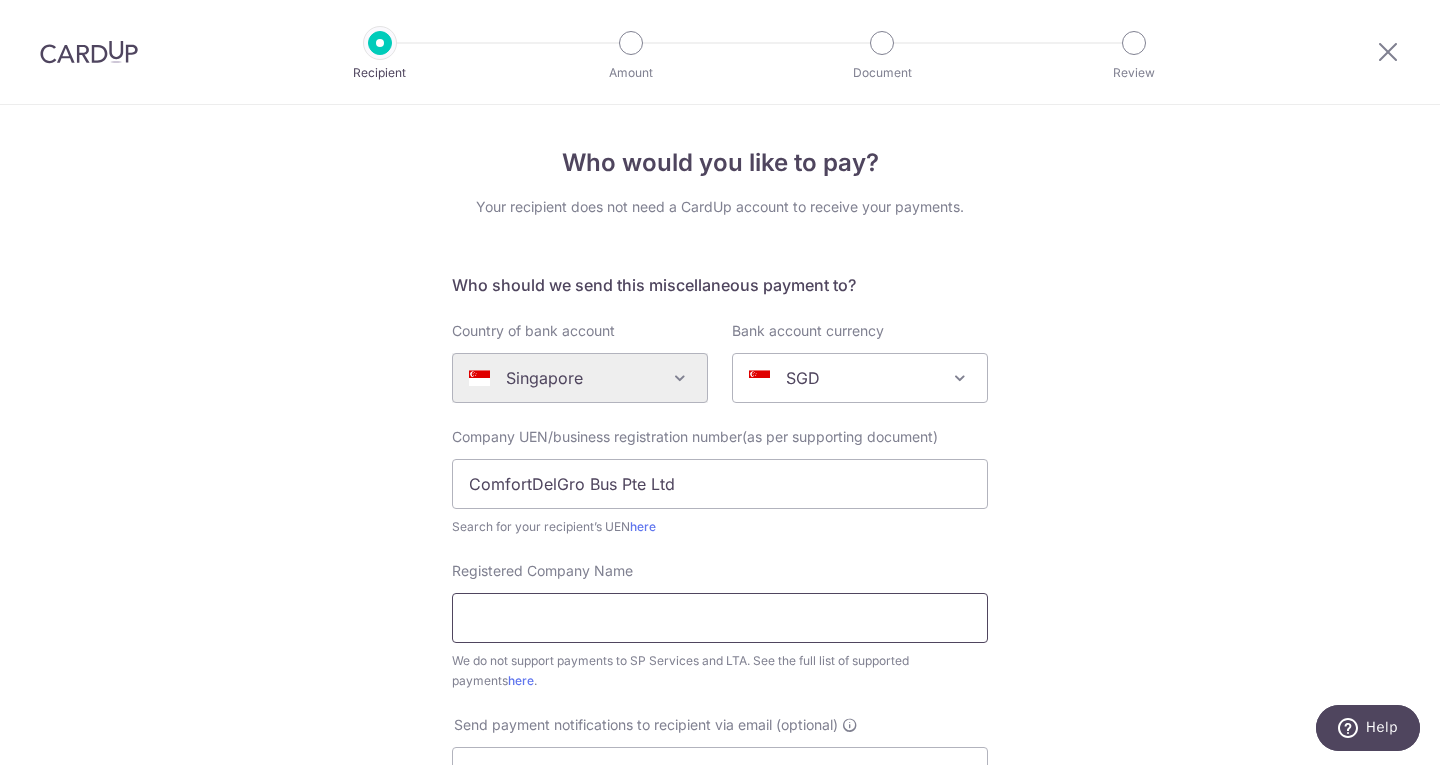 click on "Registered Company Name" at bounding box center [720, 618] 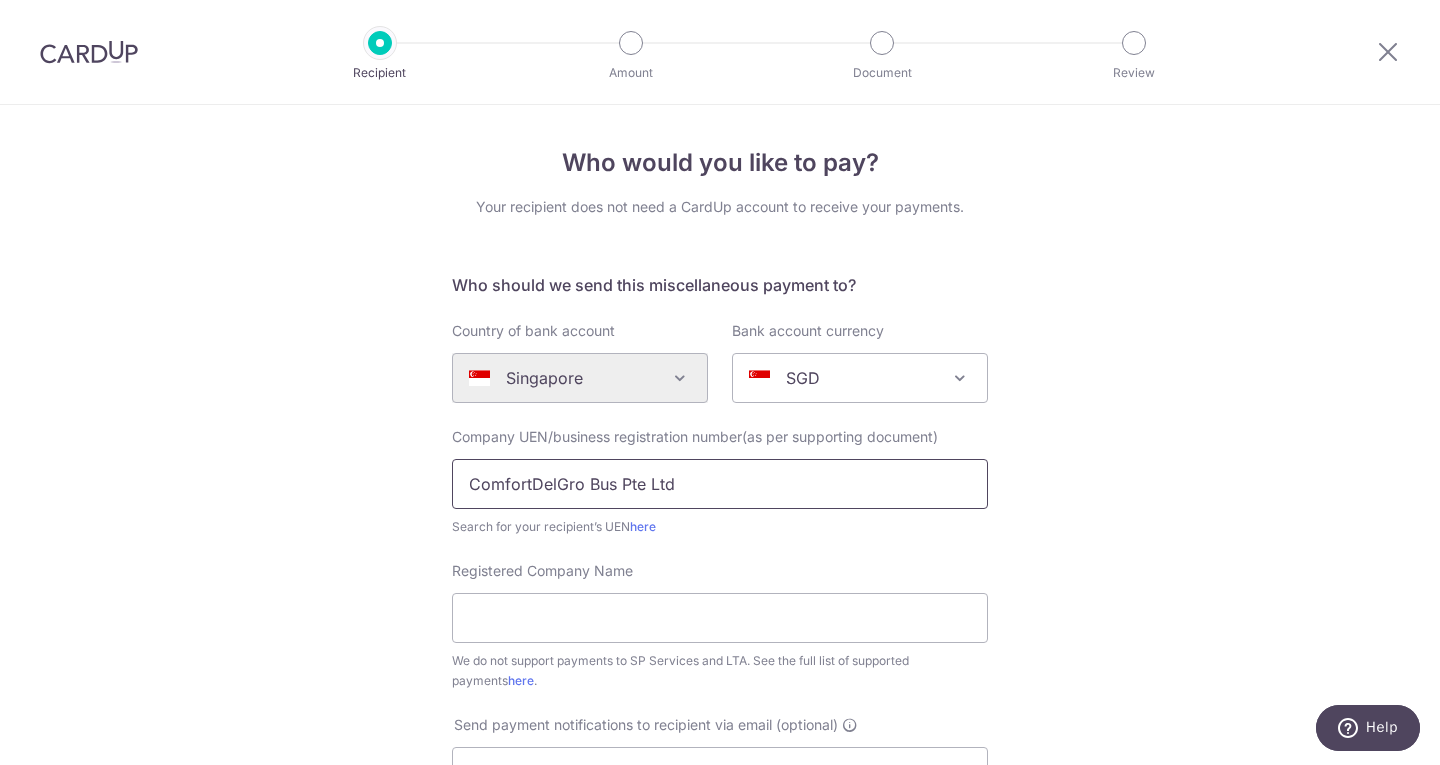 drag, startPoint x: 692, startPoint y: 481, endPoint x: 278, endPoint y: 415, distance: 419.22787 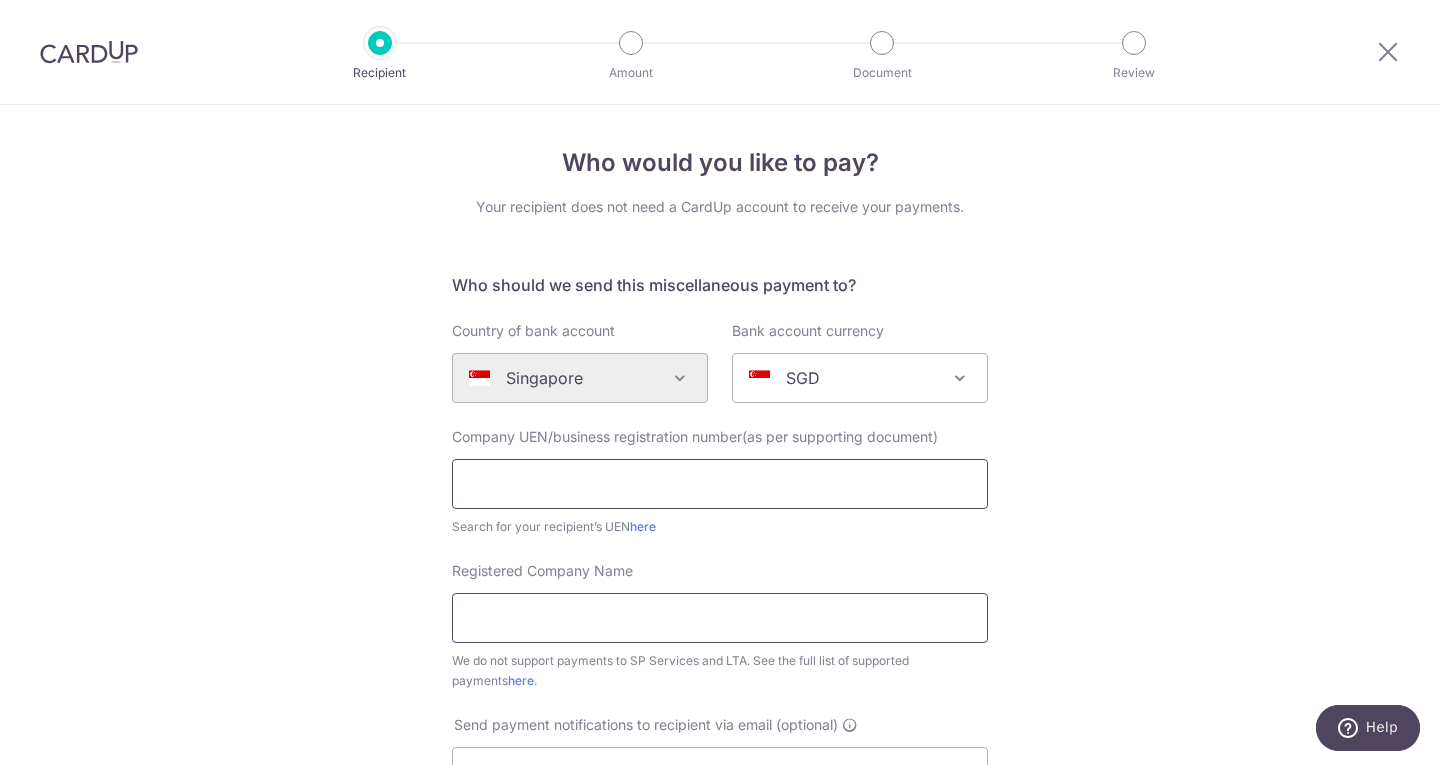 type 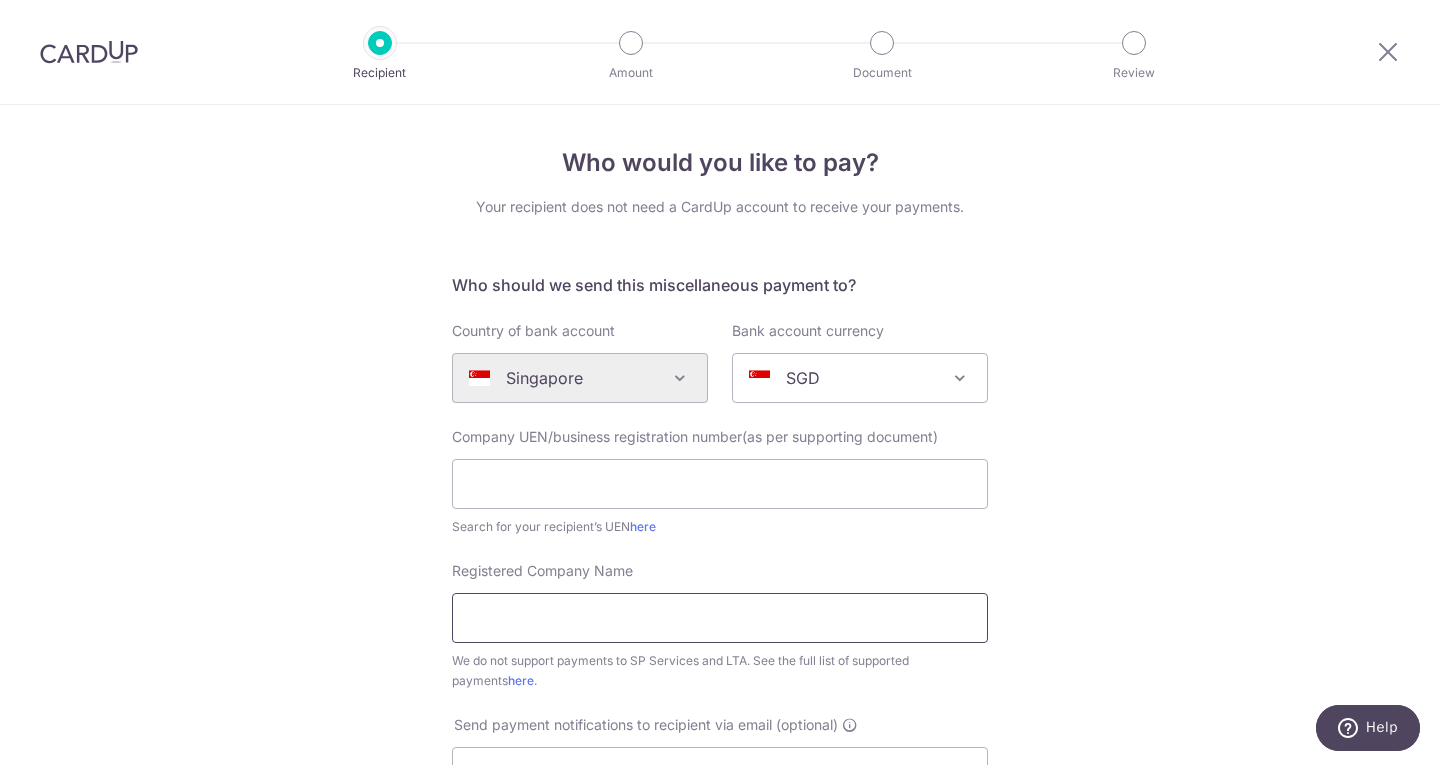click on "Registered Company Name" at bounding box center (720, 618) 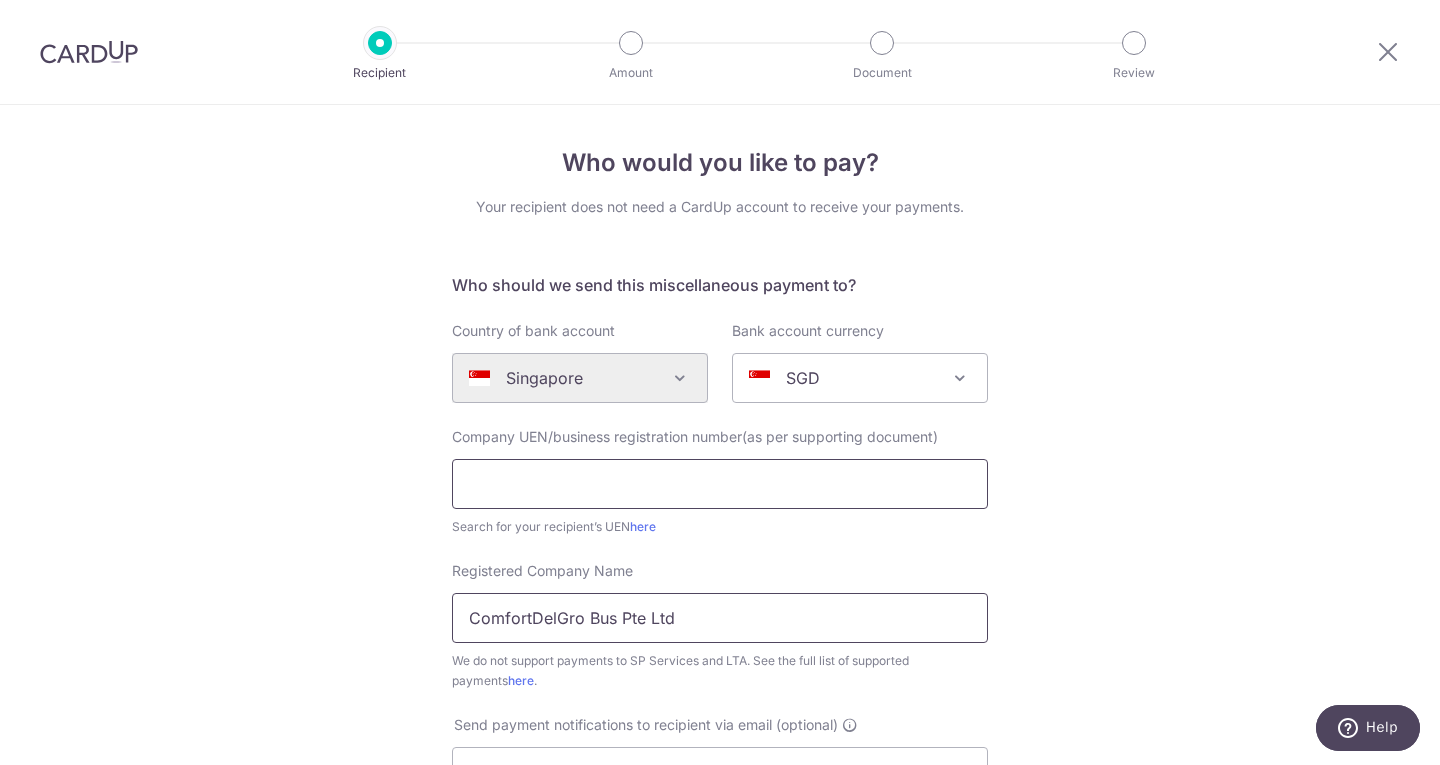 type on "ComfortDelGro Bus Pte Ltd" 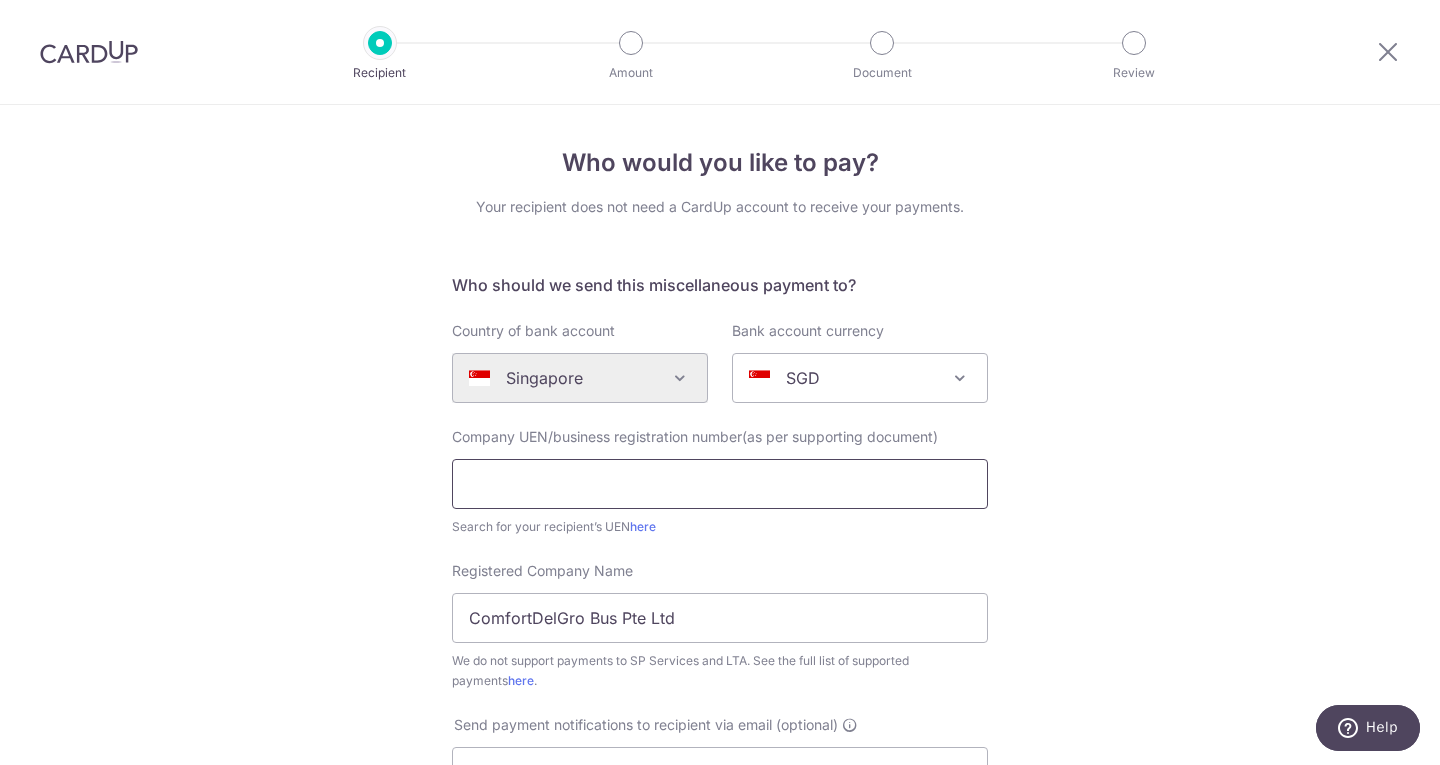 click at bounding box center [720, 484] 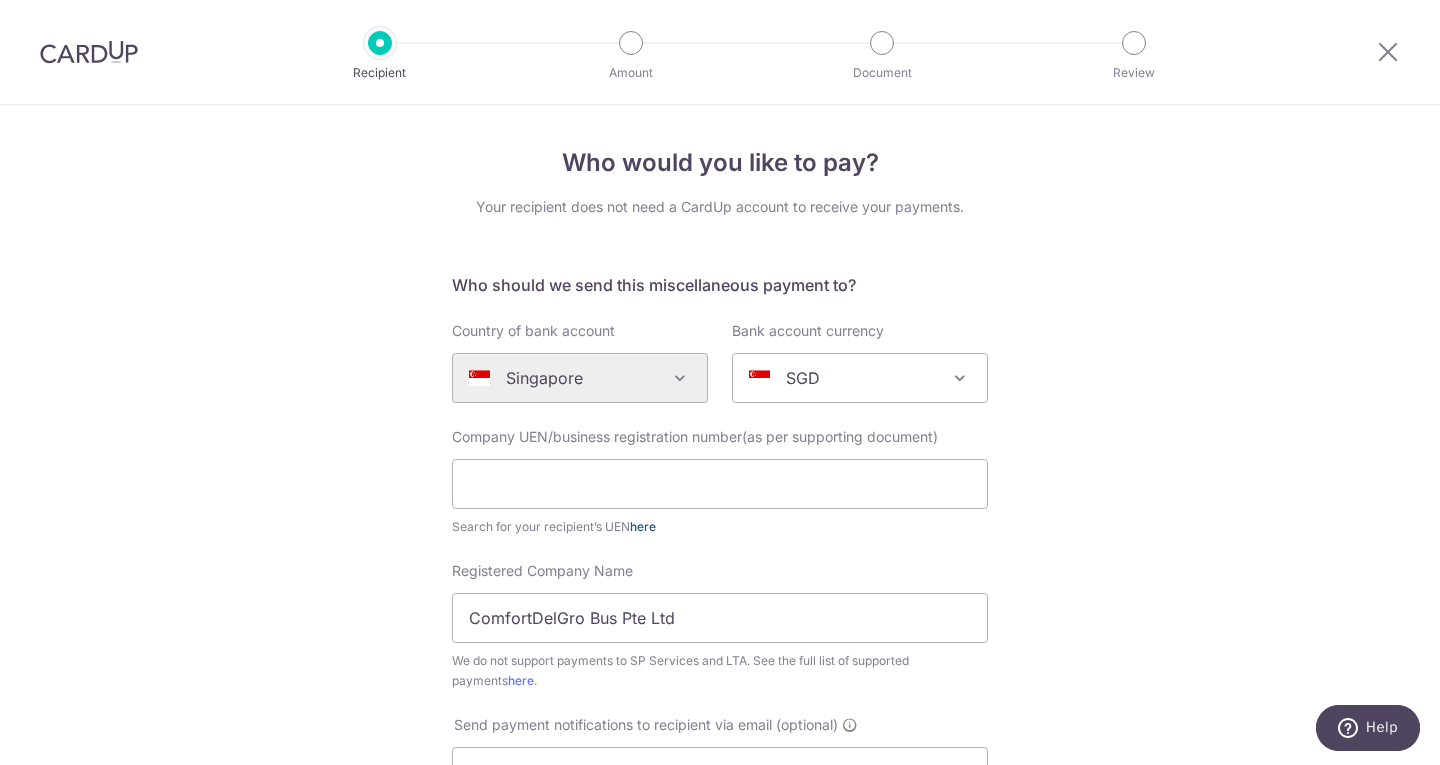 click on "here" at bounding box center [643, 526] 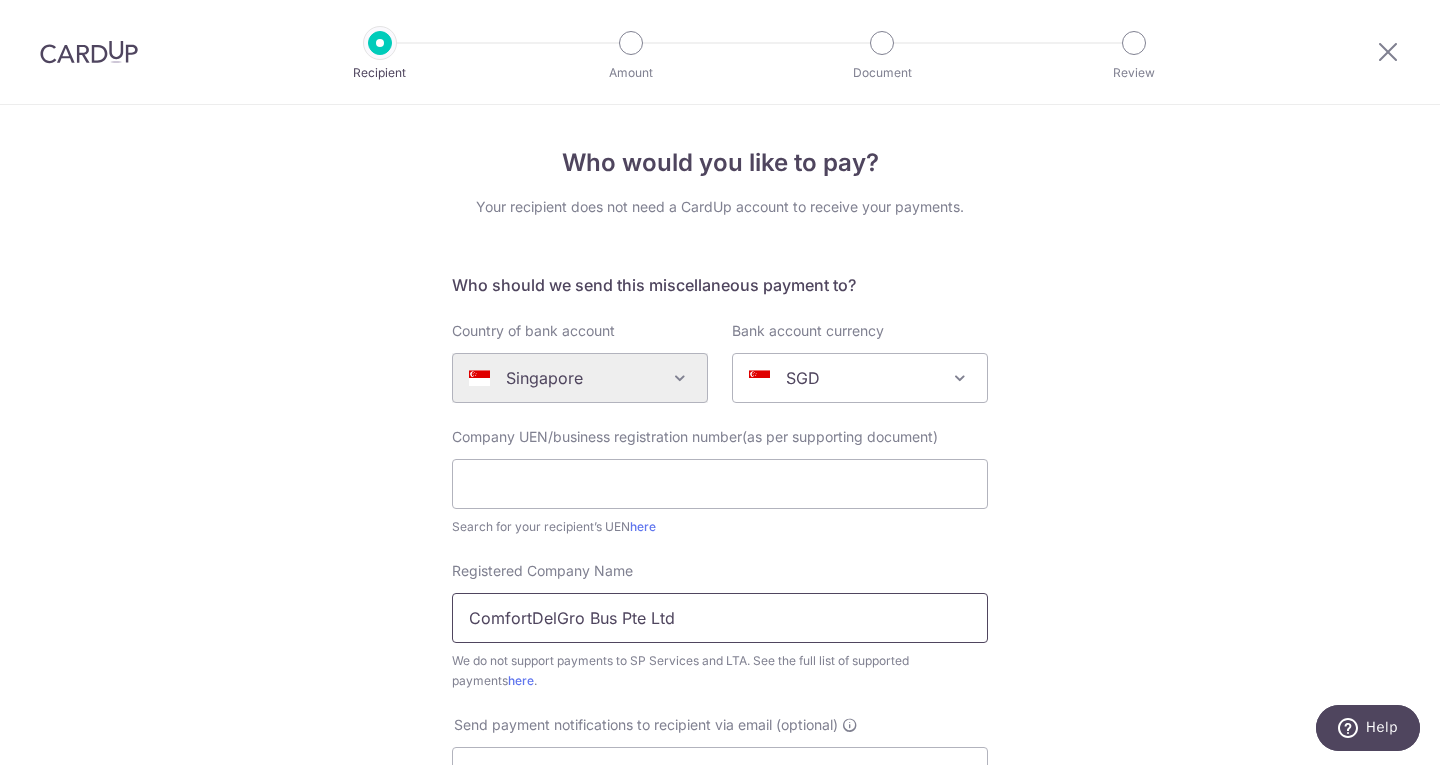click on "ComfortDelGro Bus Pte Ltd" at bounding box center [720, 618] 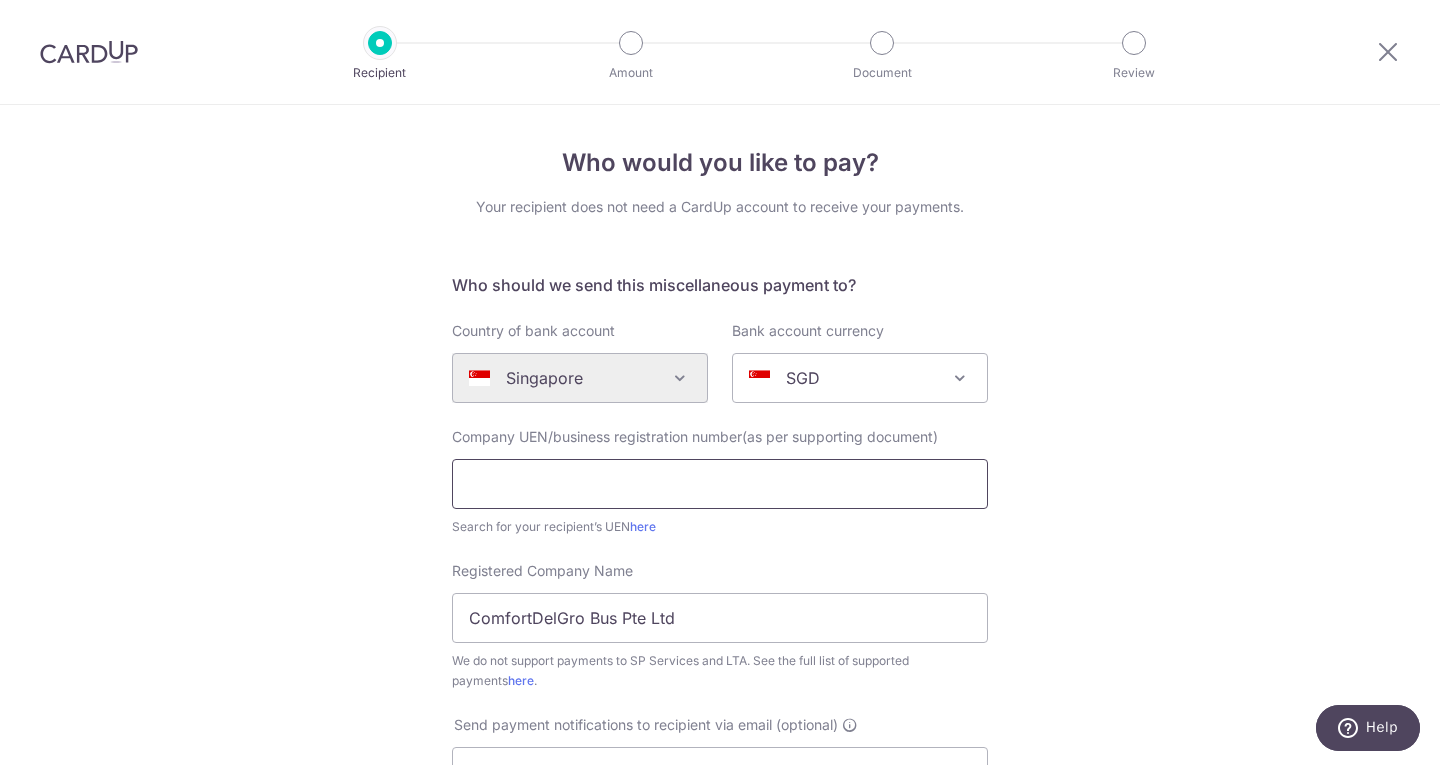 click at bounding box center (720, 484) 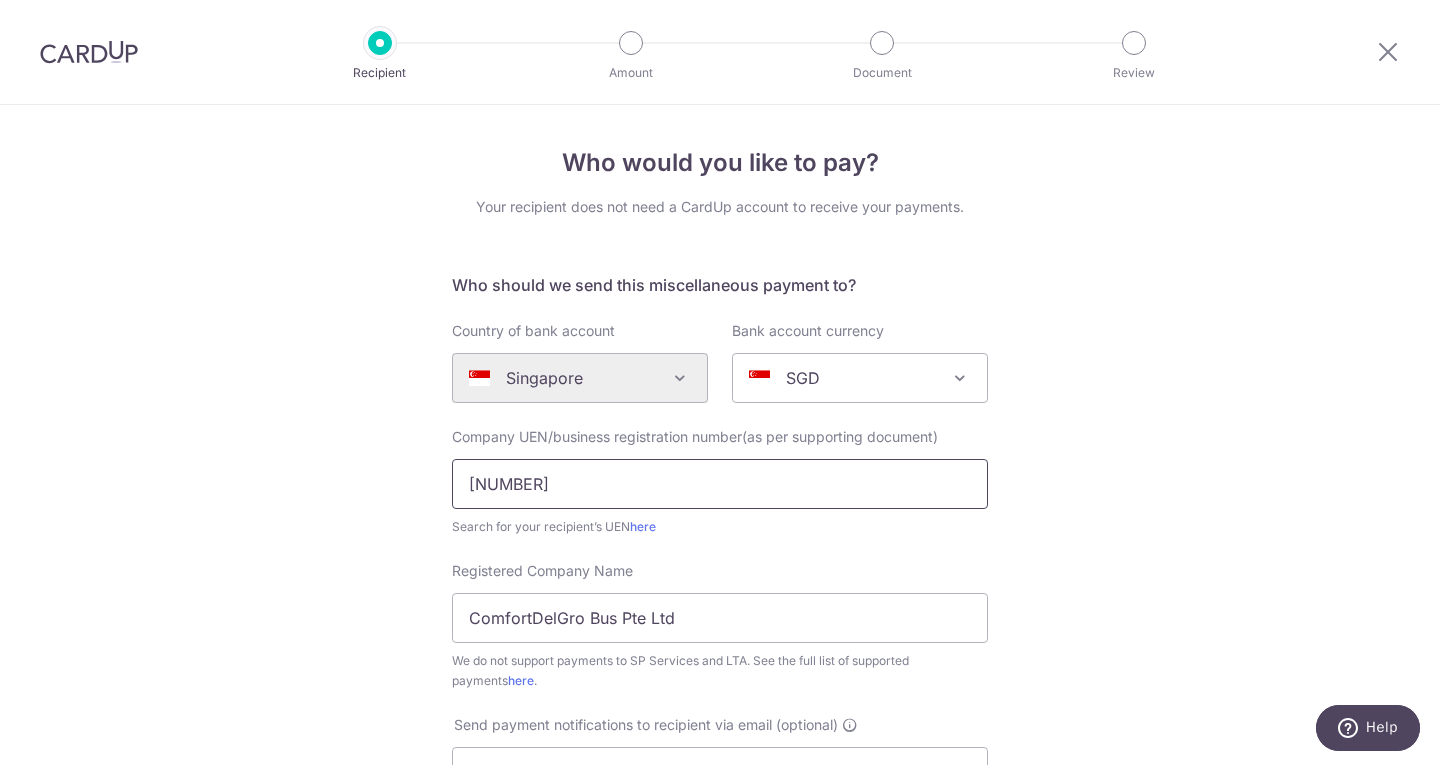 type on "199607256W" 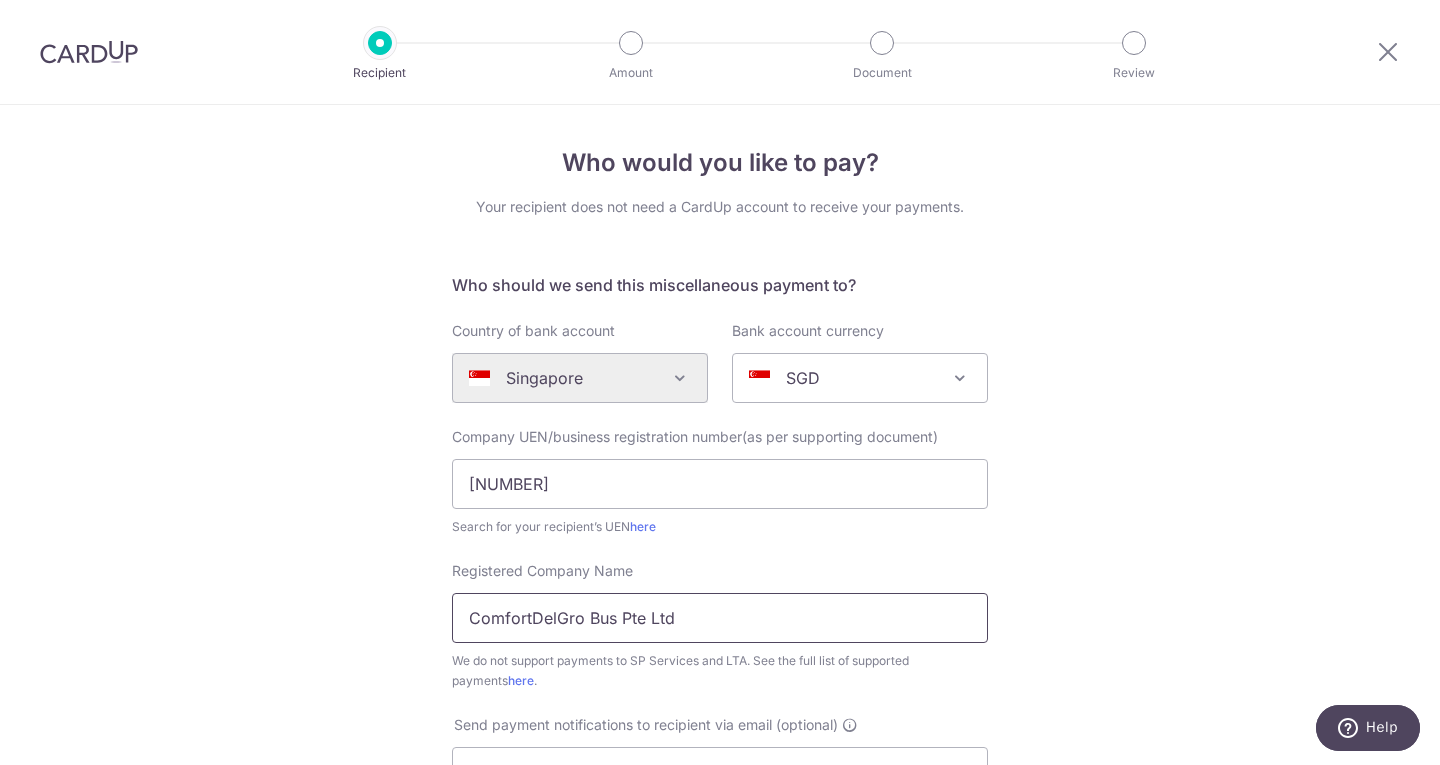 click on "ComfortDelGro Bus Pte Ltd" at bounding box center [720, 618] 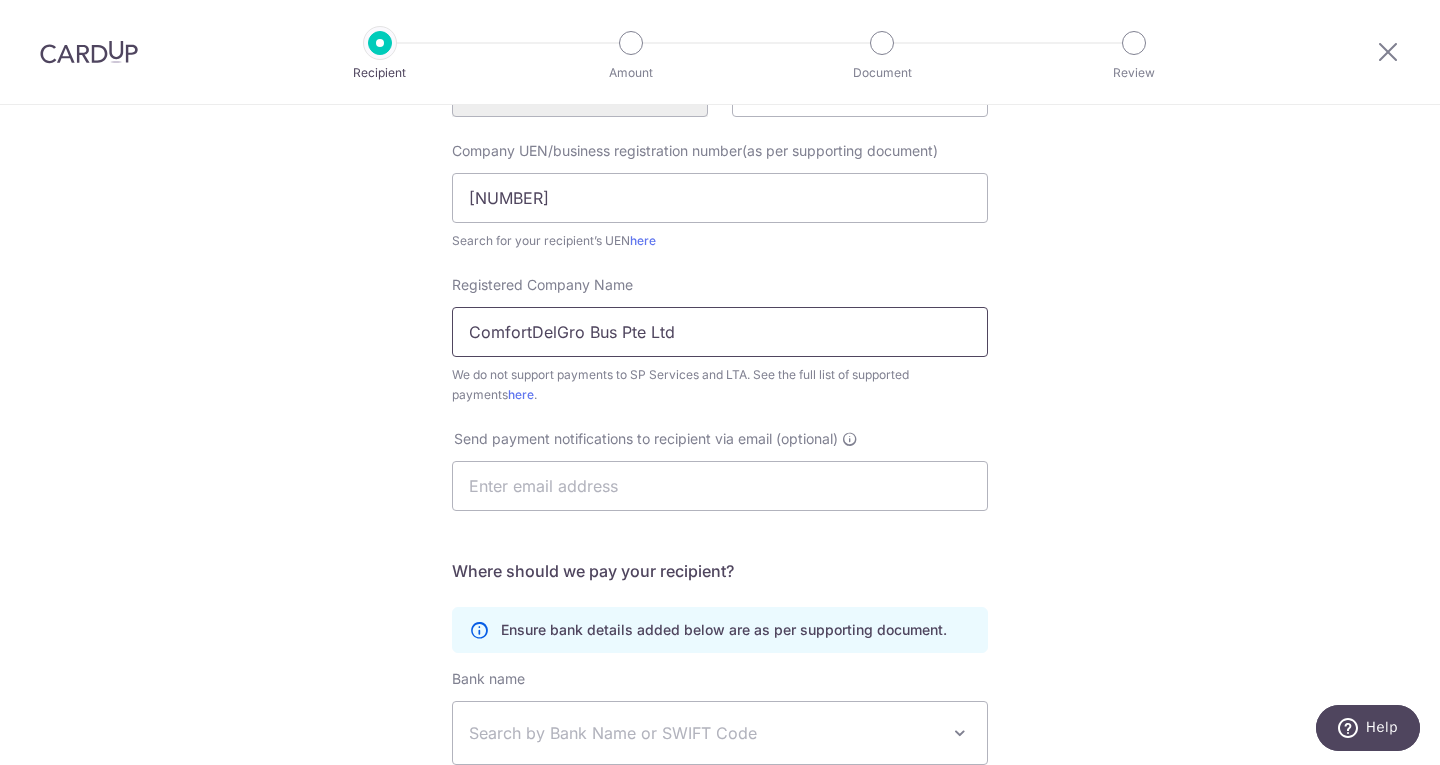 scroll, scrollTop: 287, scrollLeft: 0, axis: vertical 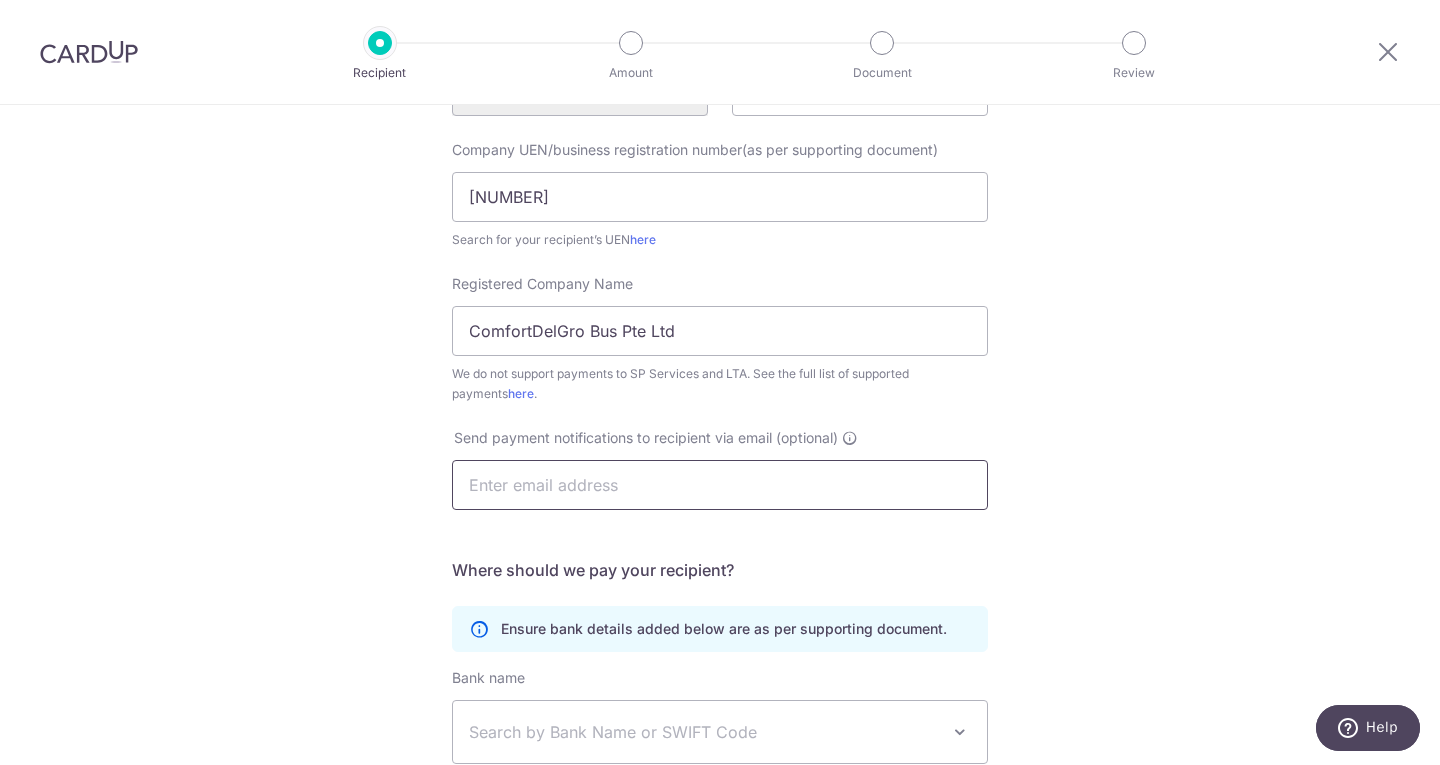 click at bounding box center [720, 485] 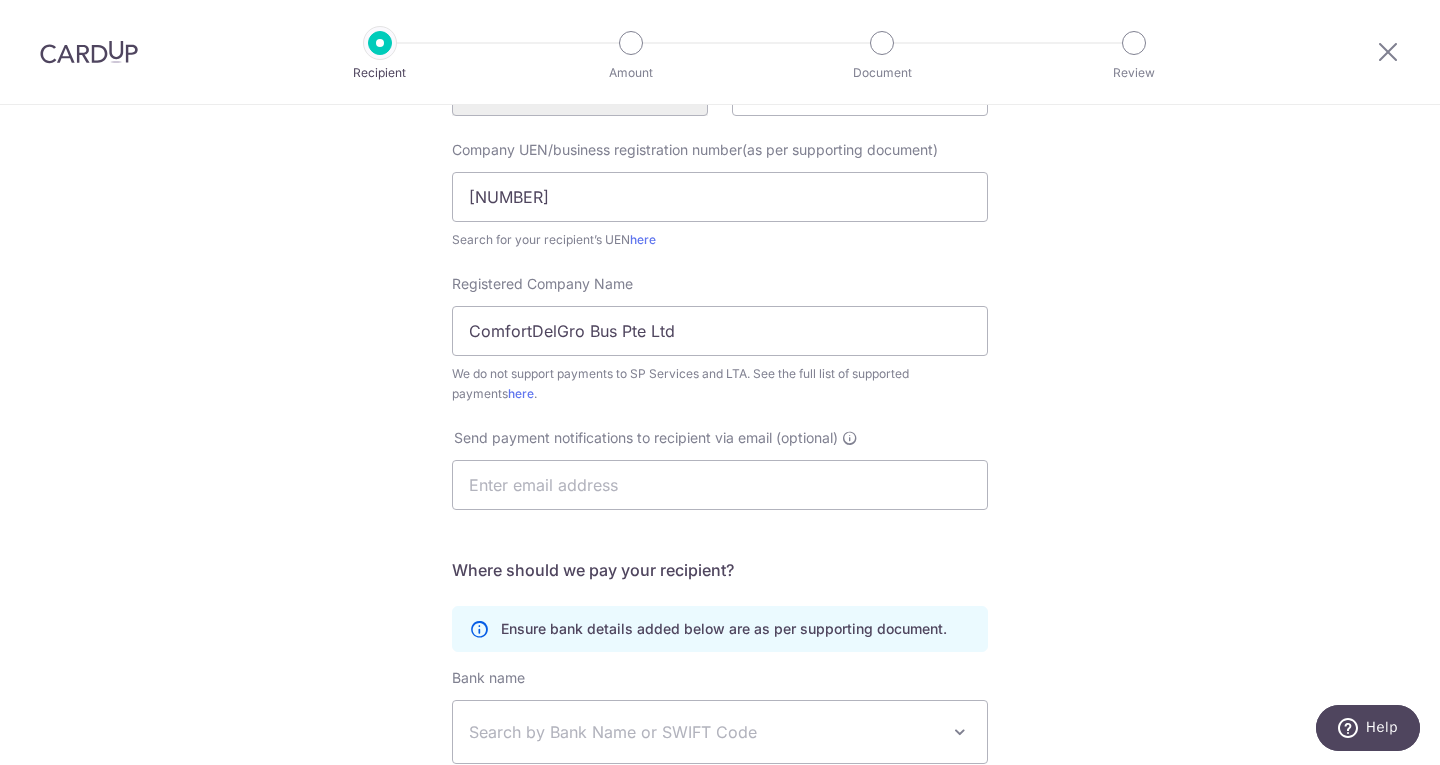 click on "Who would you like to pay?
Your recipient does not need a CardUp account to receive your payments.
Who should we send this miscellaneous payment to?
Country of bank account
Algeria
Andorra
Angola
Anguilla
Argentina
Armenia
Aruba
Australia
Austria
Azerbaijan
Bahrain
Bangladesh
Belgium
Bolivia
Bosnia and Herzegovina
Brazil
British Virgin Islands
Bulgaria
Canada
Chile
China
Colombia
Costa Rica
Croatia
Cyprus
Czech Republic
Denmark
Dominica
Dominican Republic
East Timor
Ecuador
Egypt
Estonia
Faroe Islands
Fiji
Finland
France
French Guiana
French Polynesia
French Southern Territories
Georgia
Germany
Greece
Greenland
Grenada
Guernsey
Guyana
Honduras
Hong Kong
Hungary
Iceland
India
Indonesia
Ireland
Isle of Man
Israel
Italy
Japan
Jersey
Kazakhstan
Kosovo
Kuwait
Kyrgyzstan" at bounding box center [720, 438] 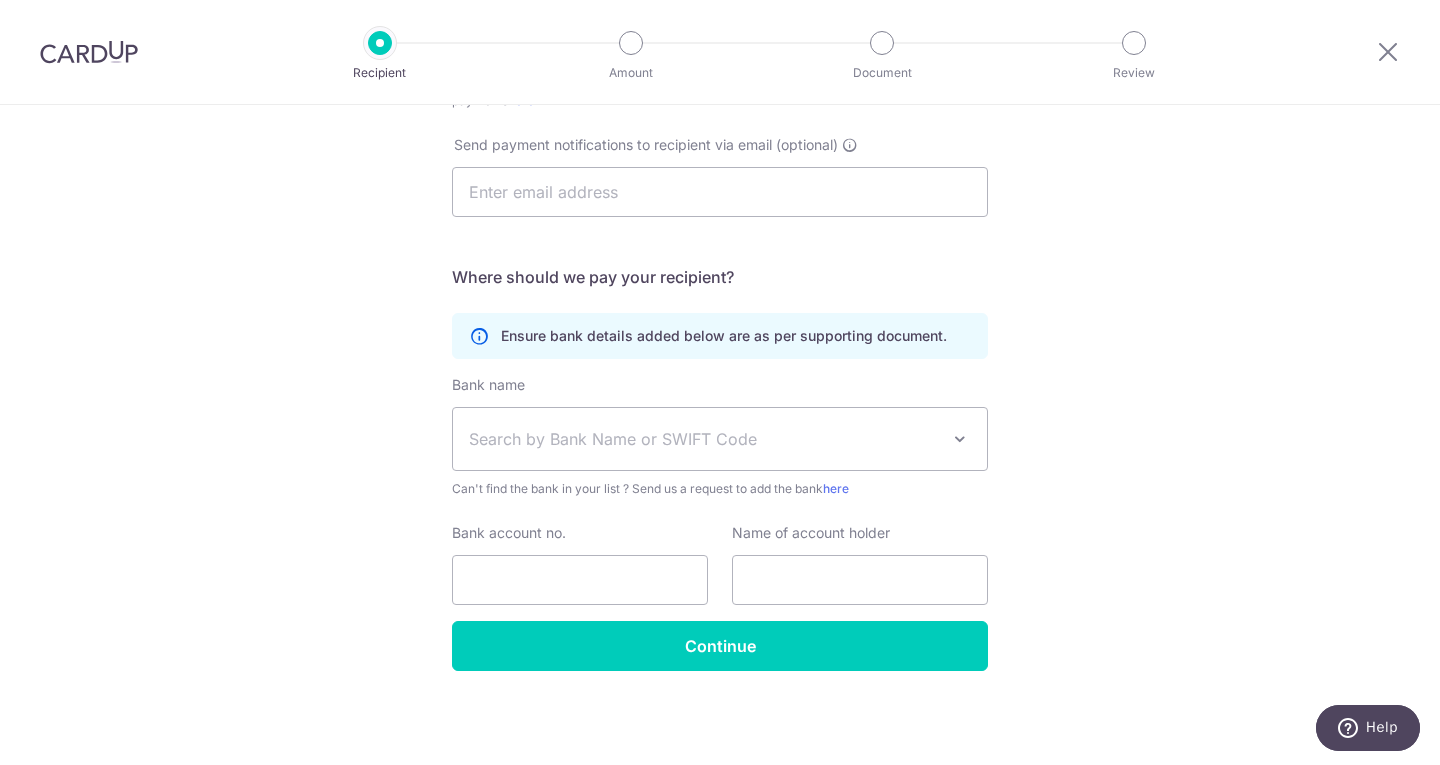 click on "Search by Bank Name or SWIFT Code" at bounding box center (704, 439) 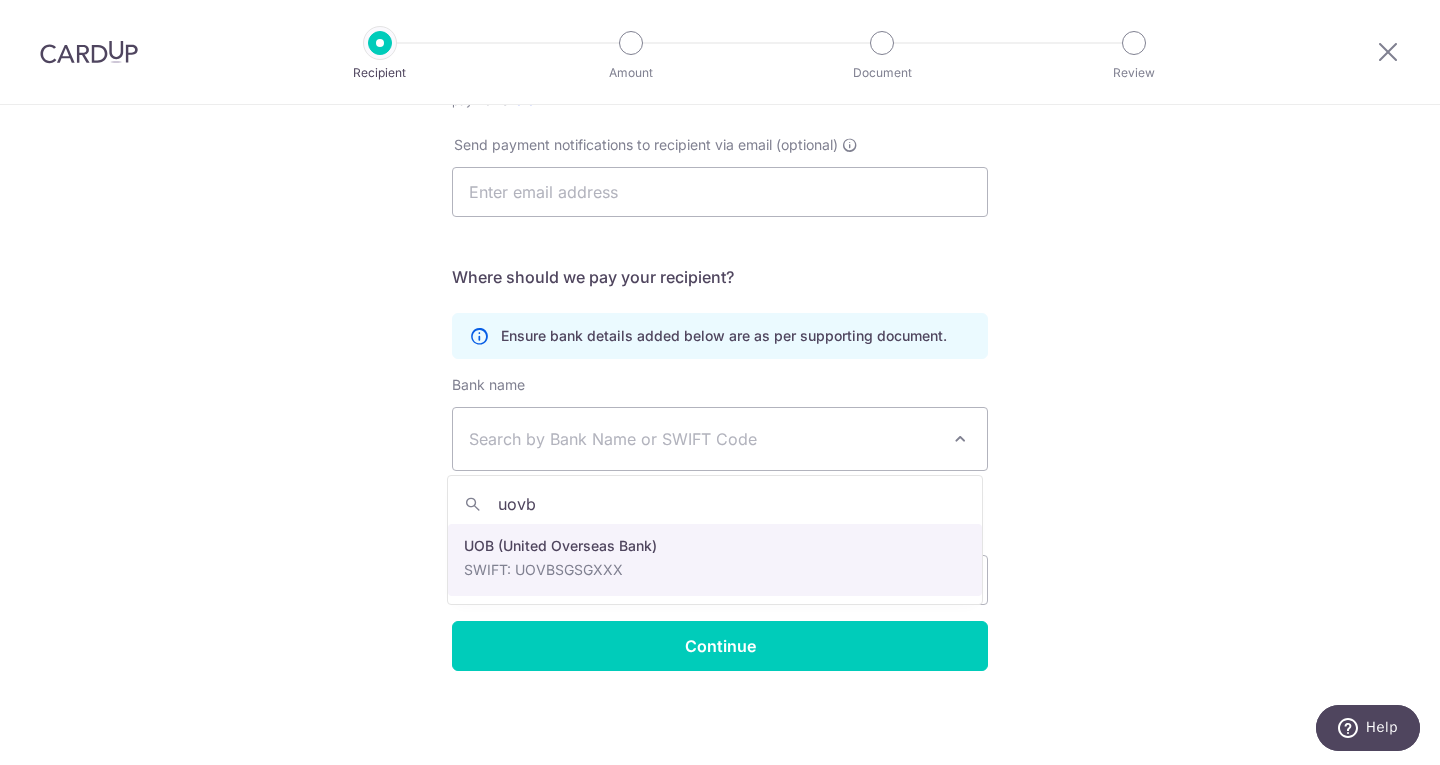 type on "uovb" 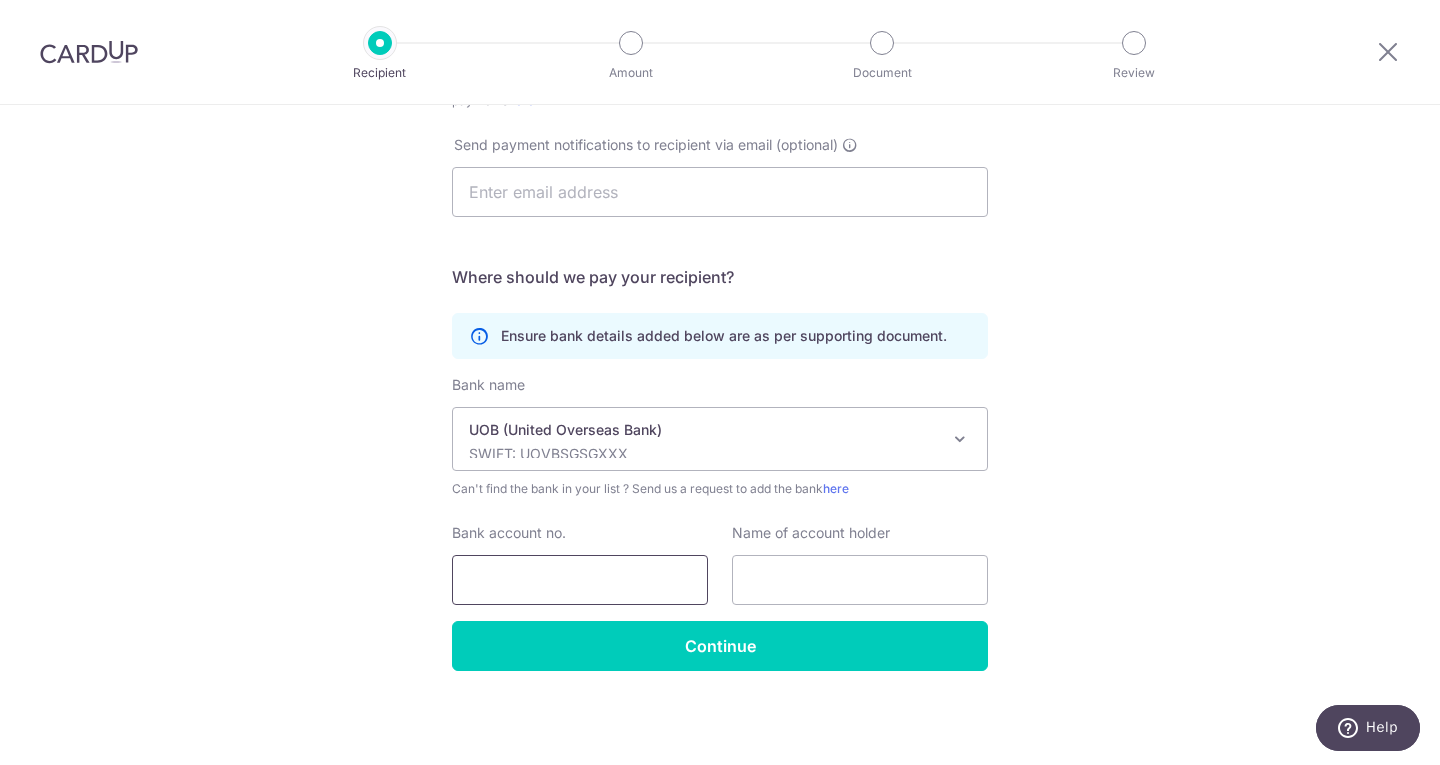 click on "Bank account no." at bounding box center [580, 580] 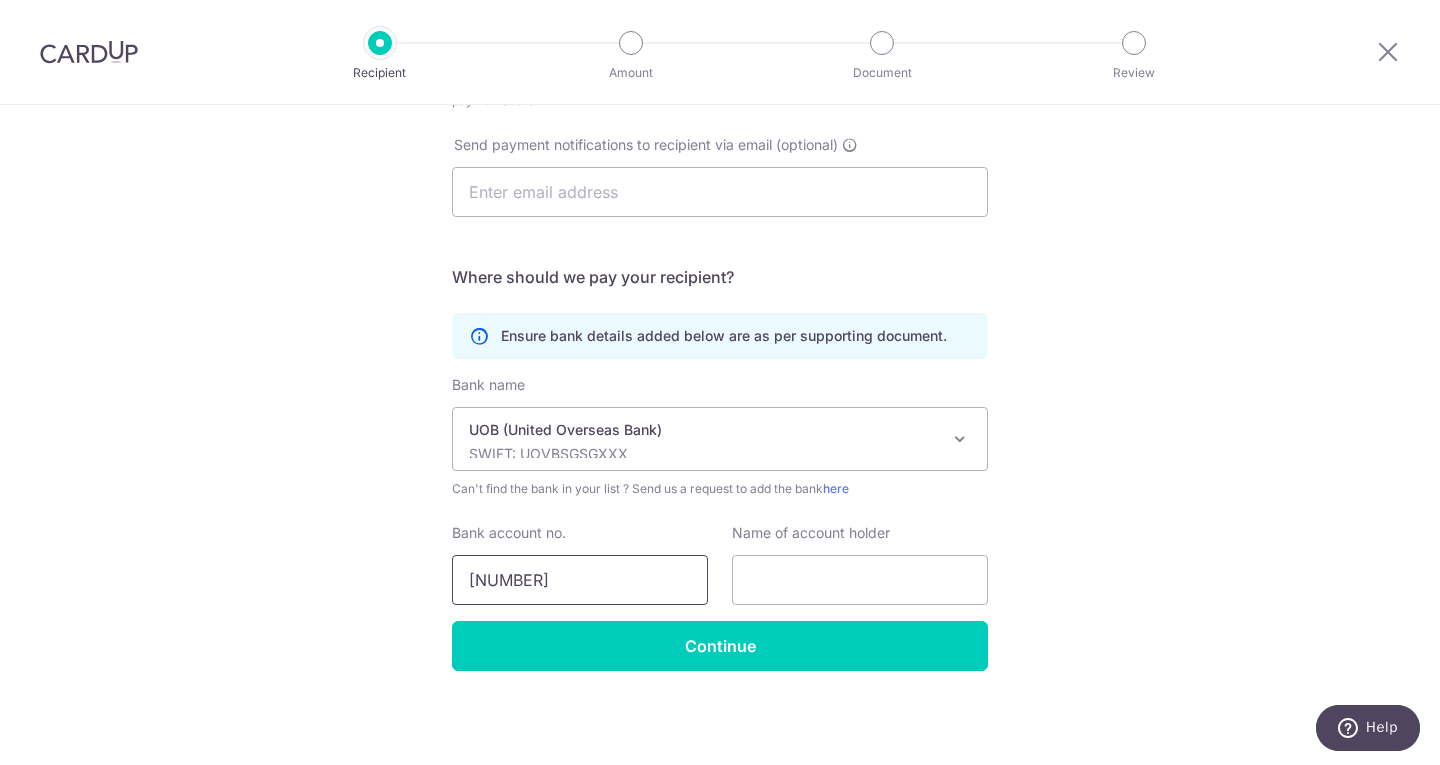 type on "1013254856" 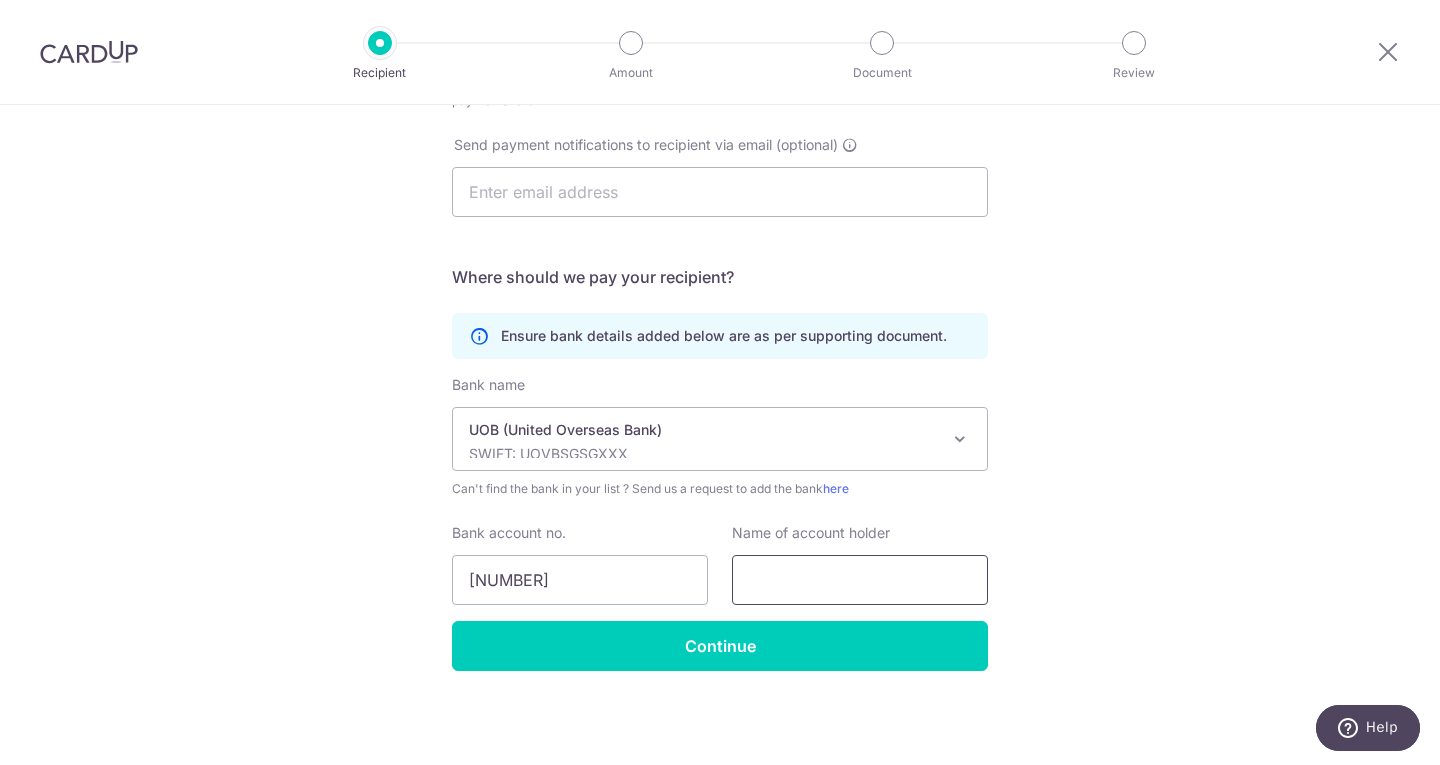 drag, startPoint x: 814, startPoint y: 596, endPoint x: 799, endPoint y: 588, distance: 17 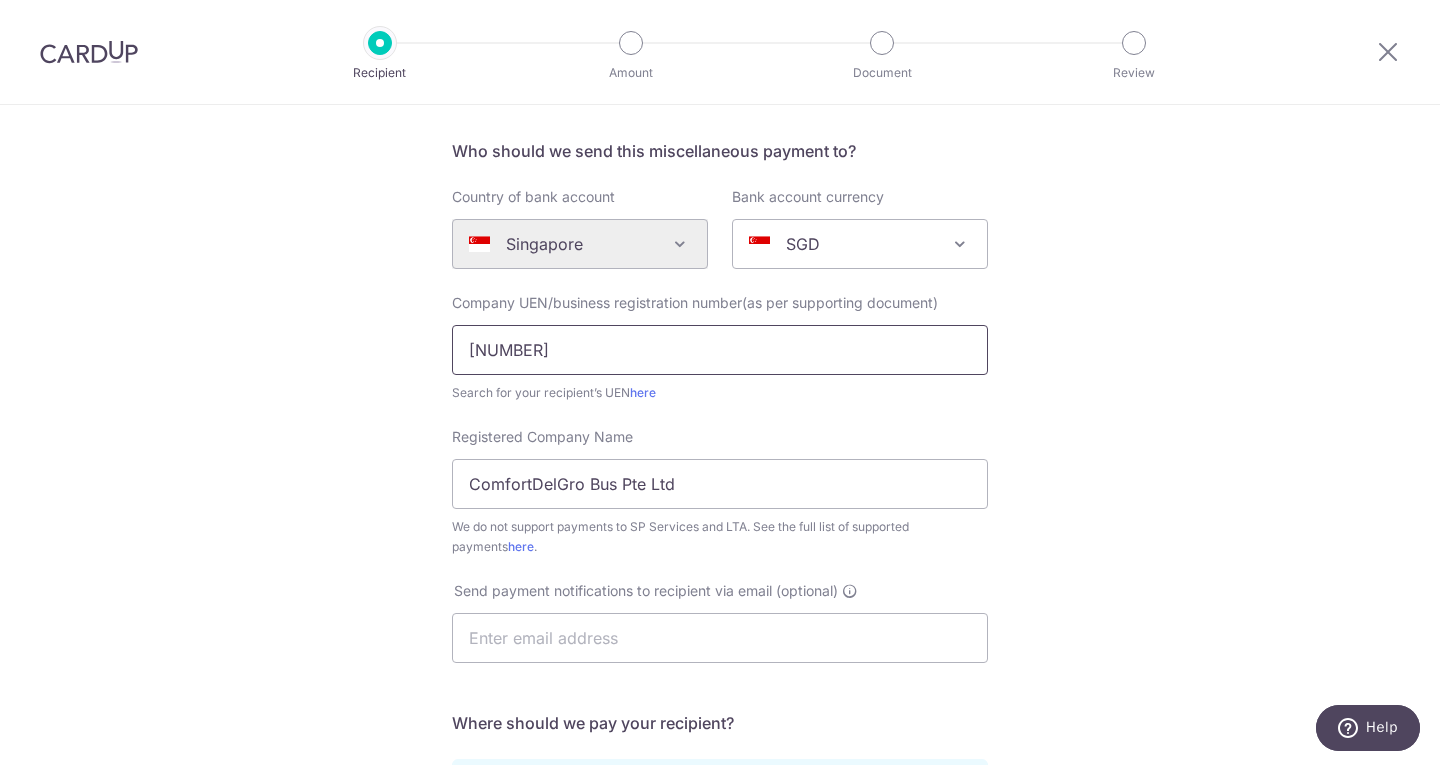 scroll, scrollTop: 132, scrollLeft: 0, axis: vertical 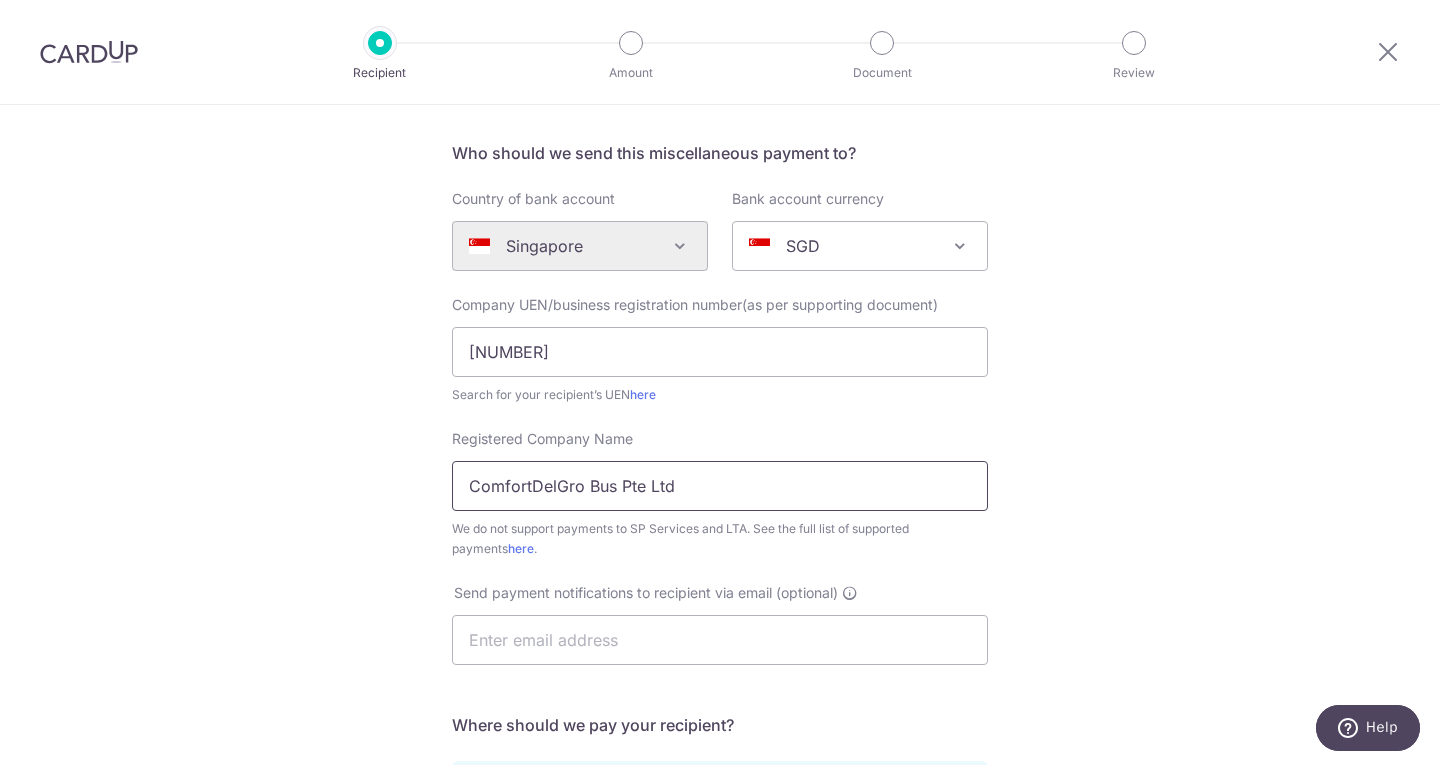 drag, startPoint x: 680, startPoint y: 478, endPoint x: 191, endPoint y: 420, distance: 492.42767 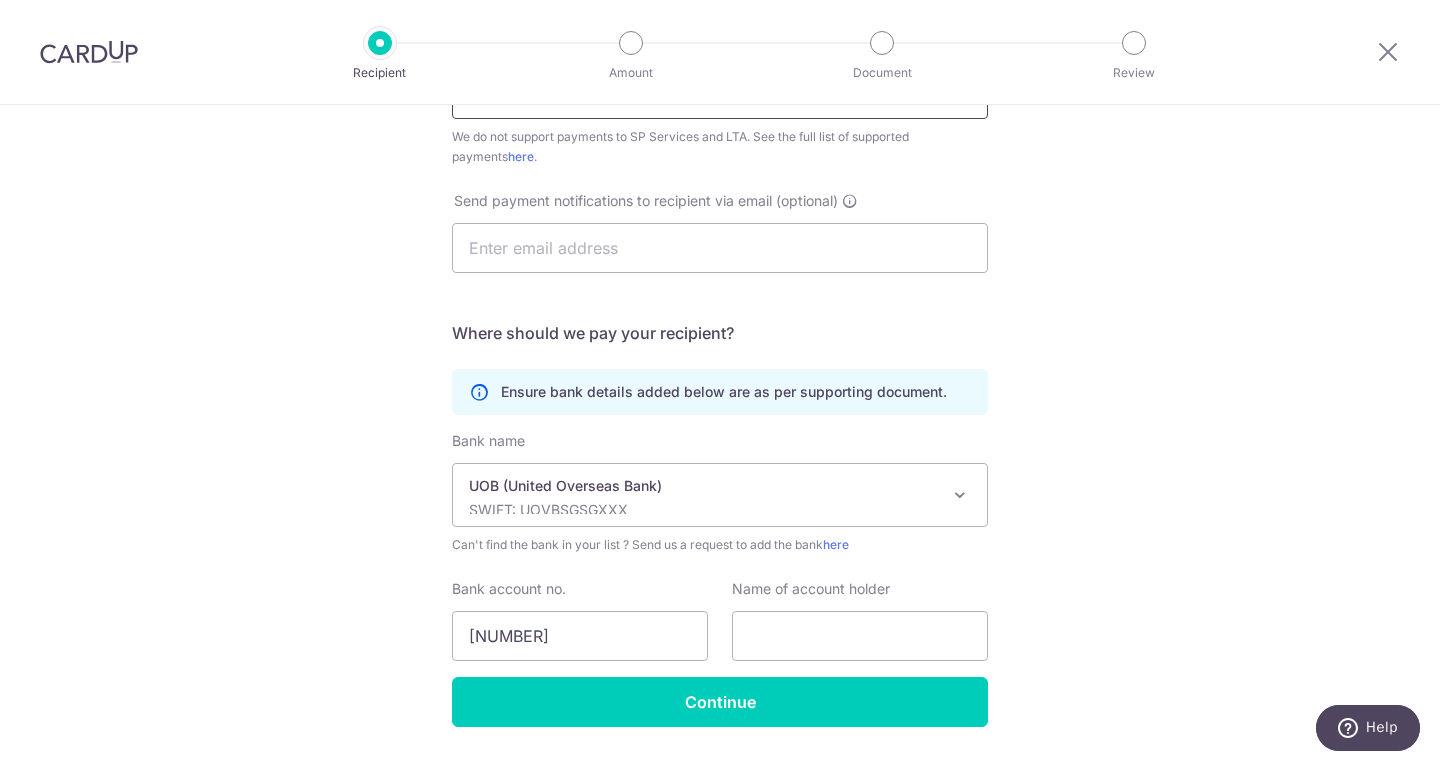 scroll, scrollTop: 580, scrollLeft: 0, axis: vertical 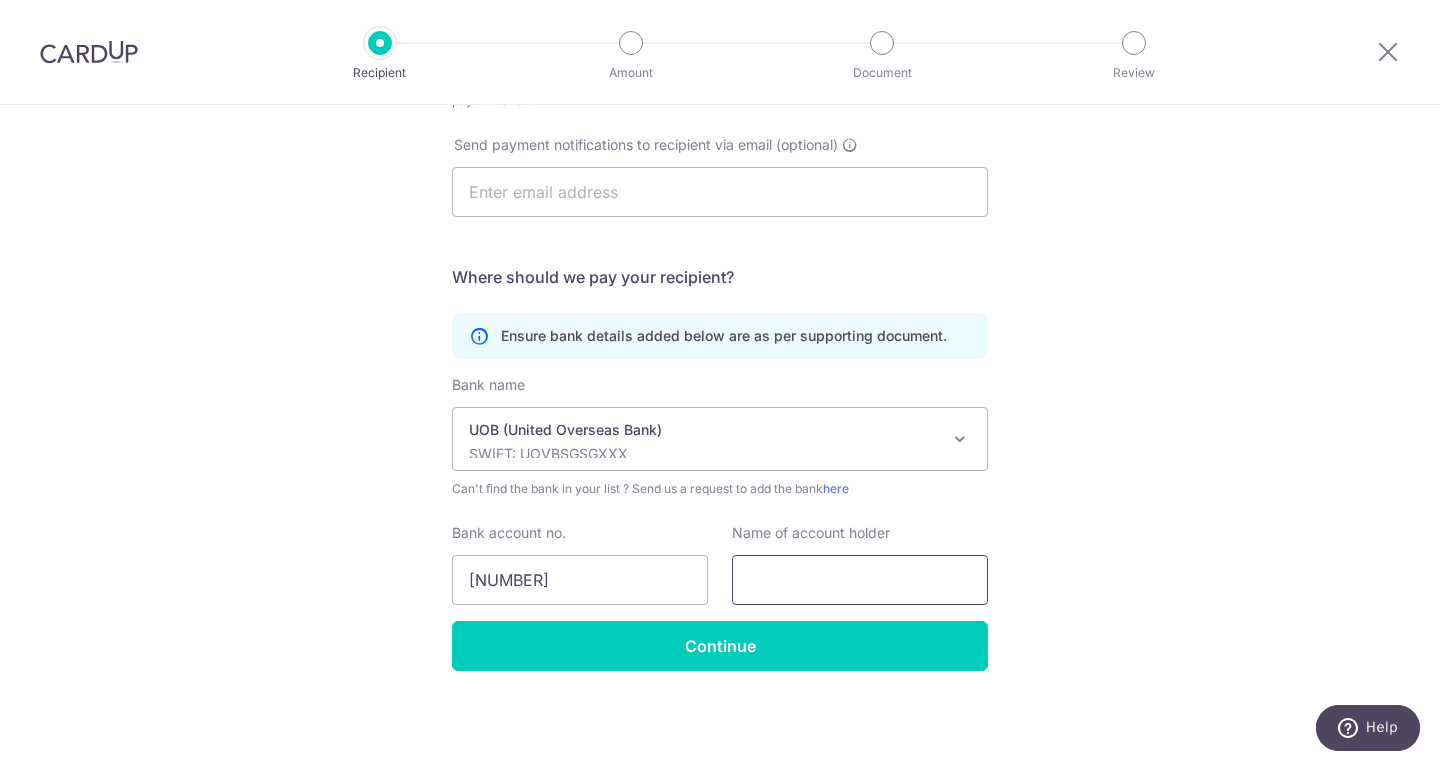 click at bounding box center [860, 580] 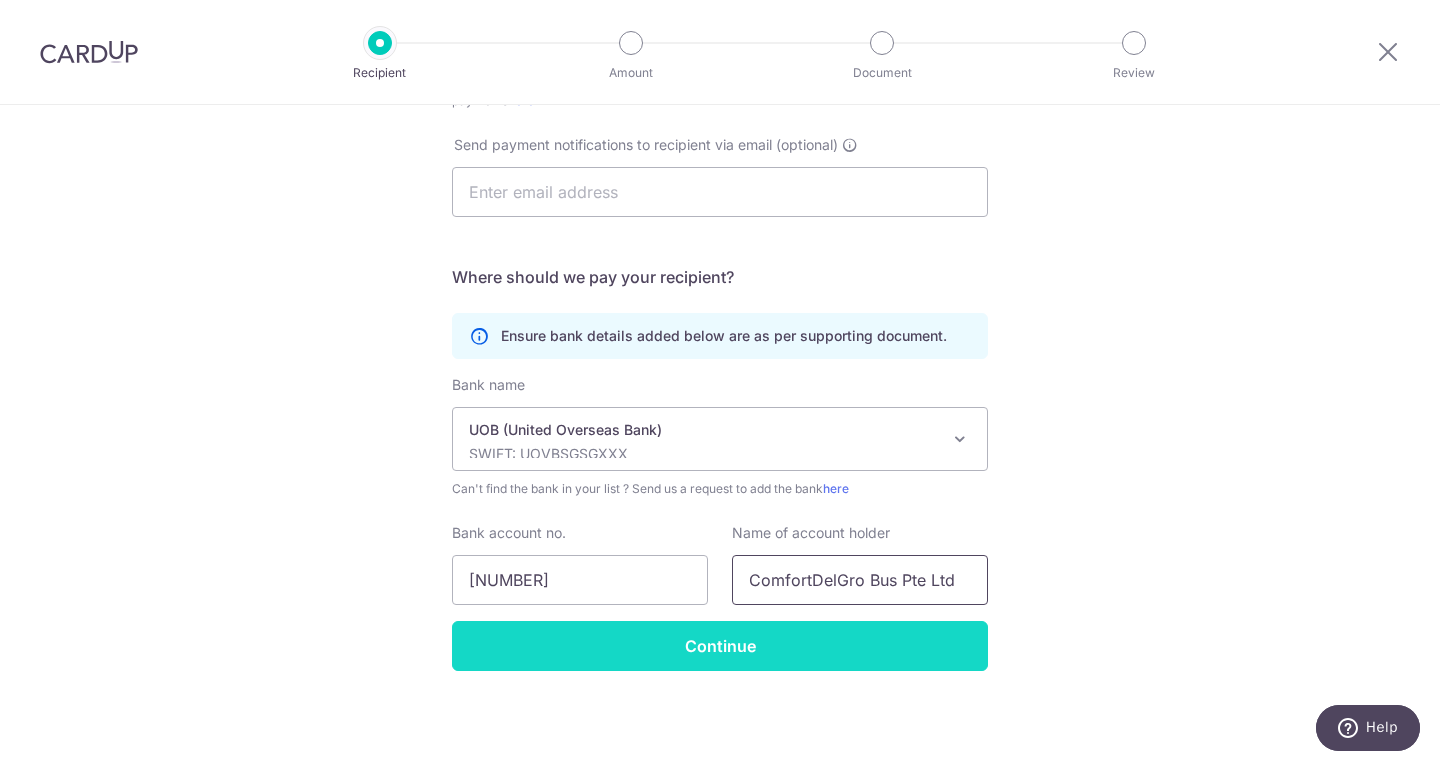 type on "ComfortDelGro Bus Pte Ltd" 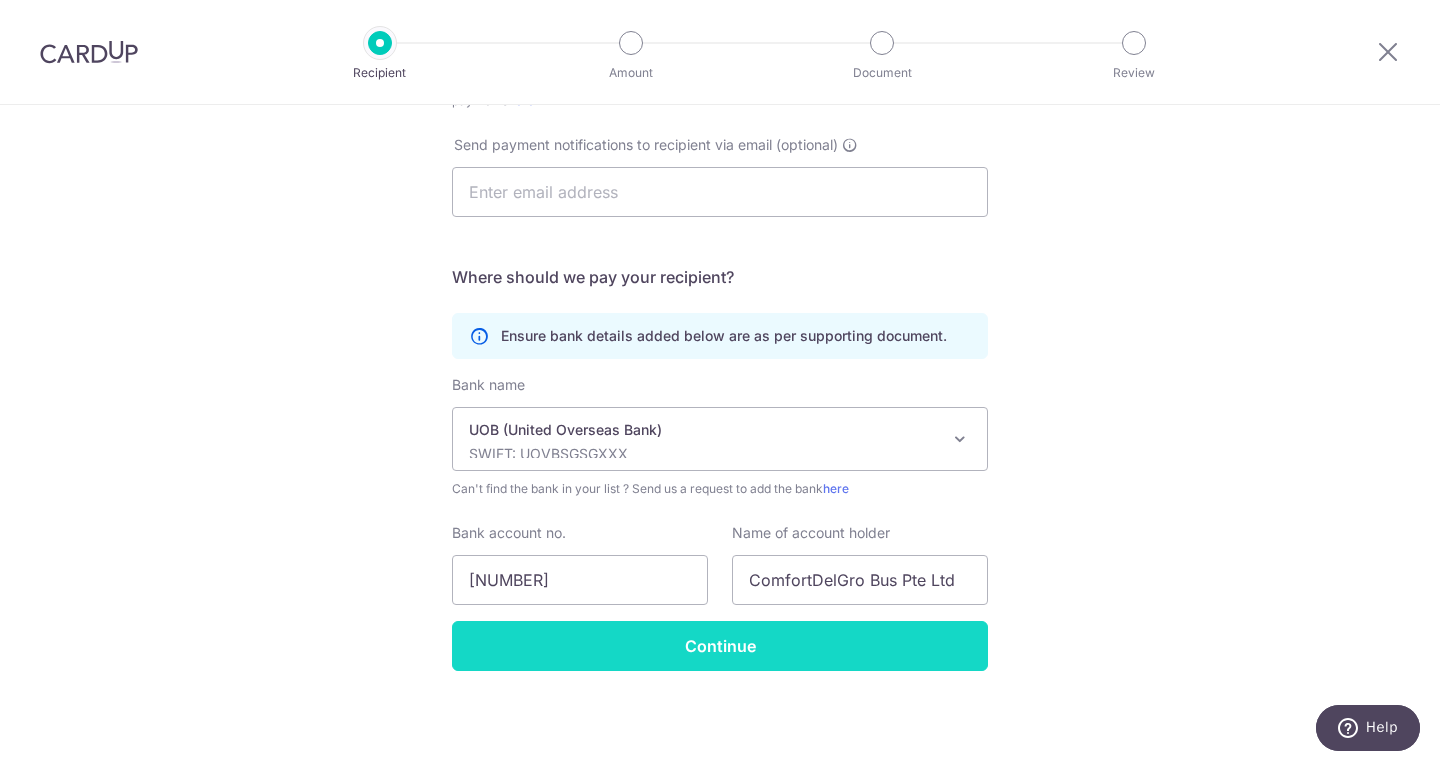 click on "Continue" at bounding box center [720, 646] 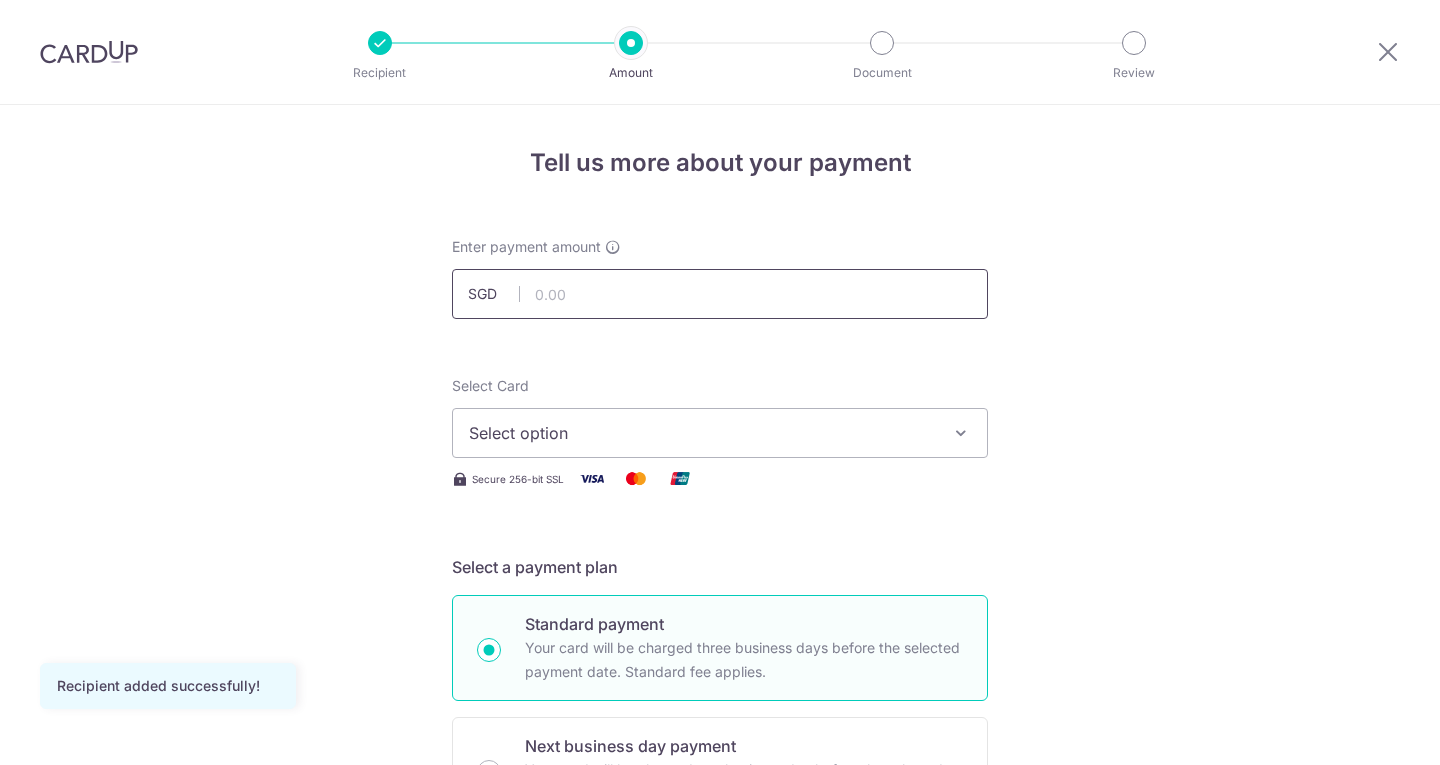 scroll, scrollTop: 0, scrollLeft: 0, axis: both 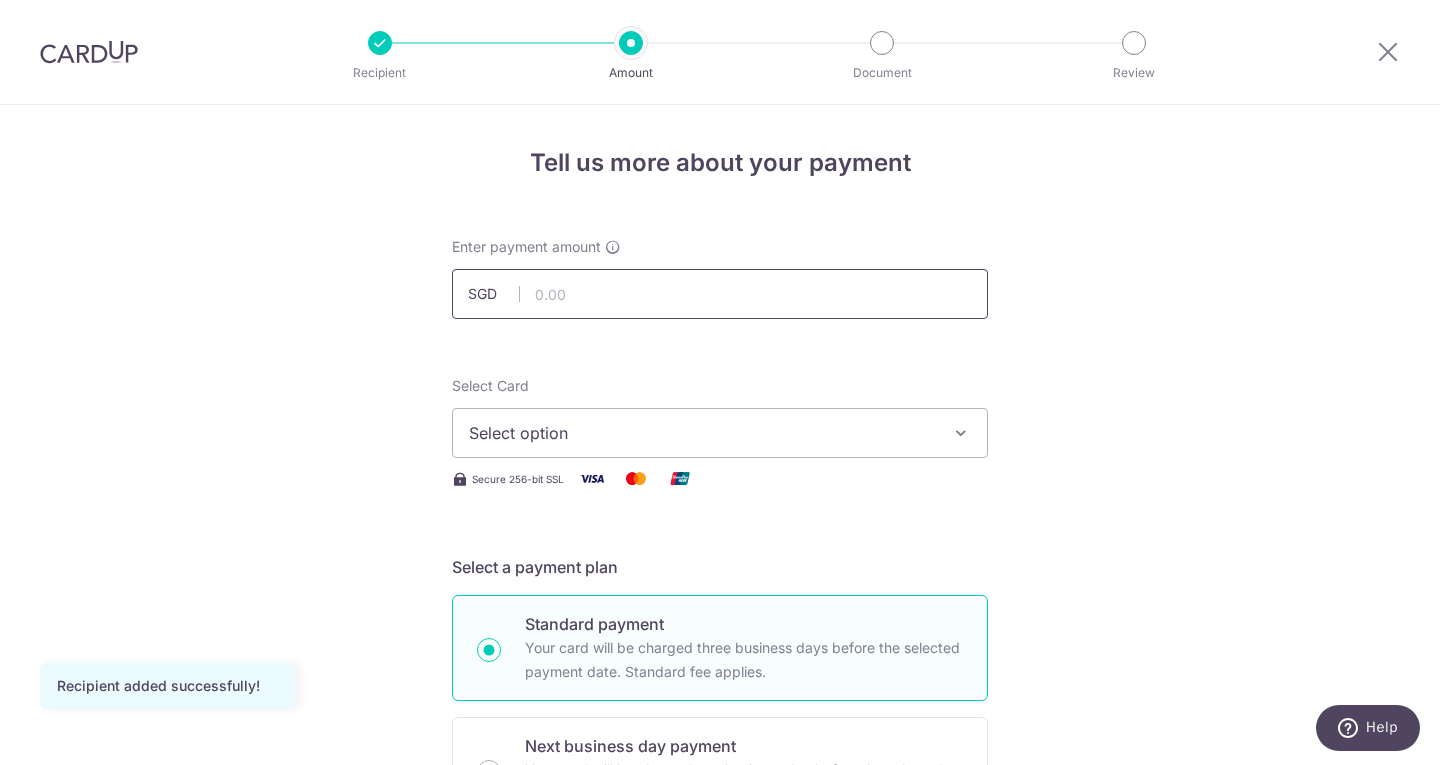 click at bounding box center [720, 294] 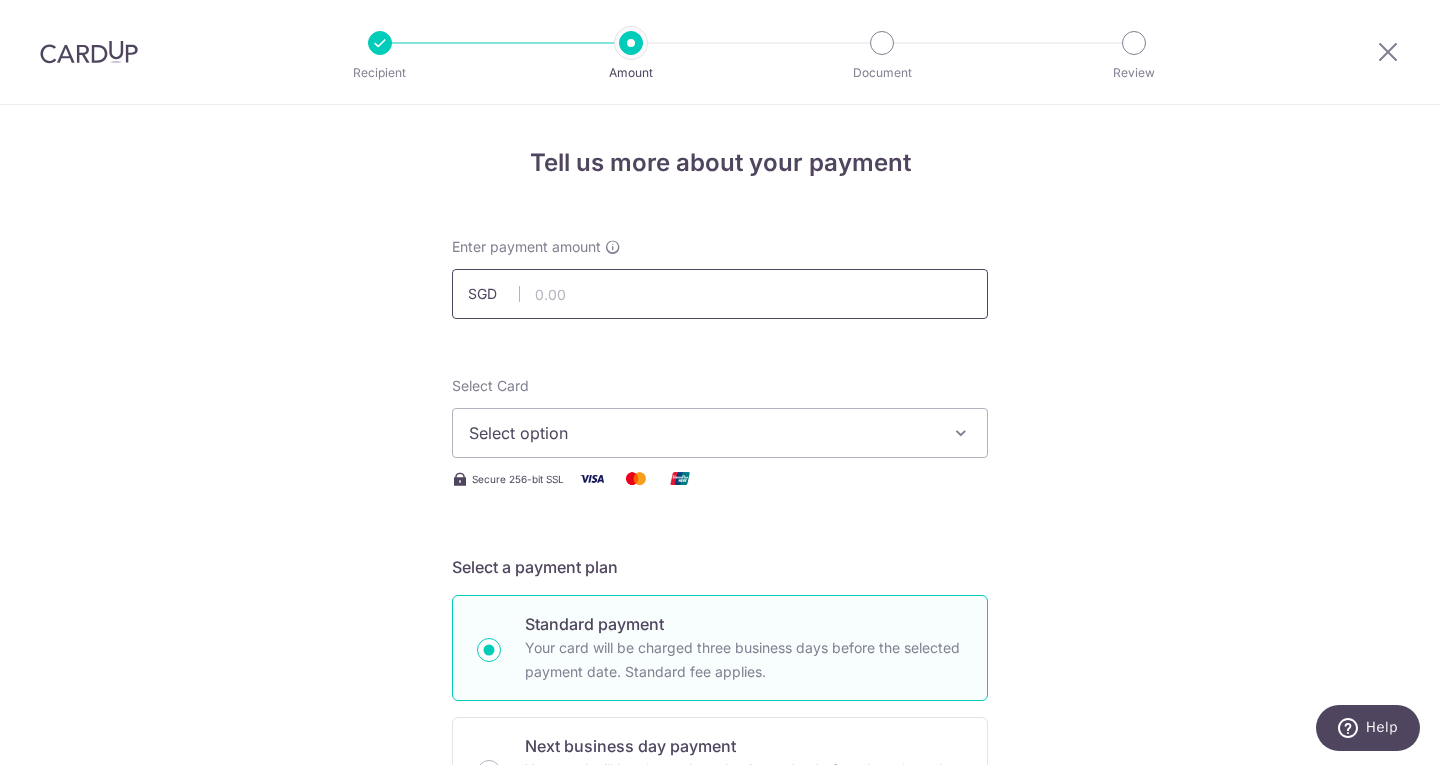 paste on "$1541.26" 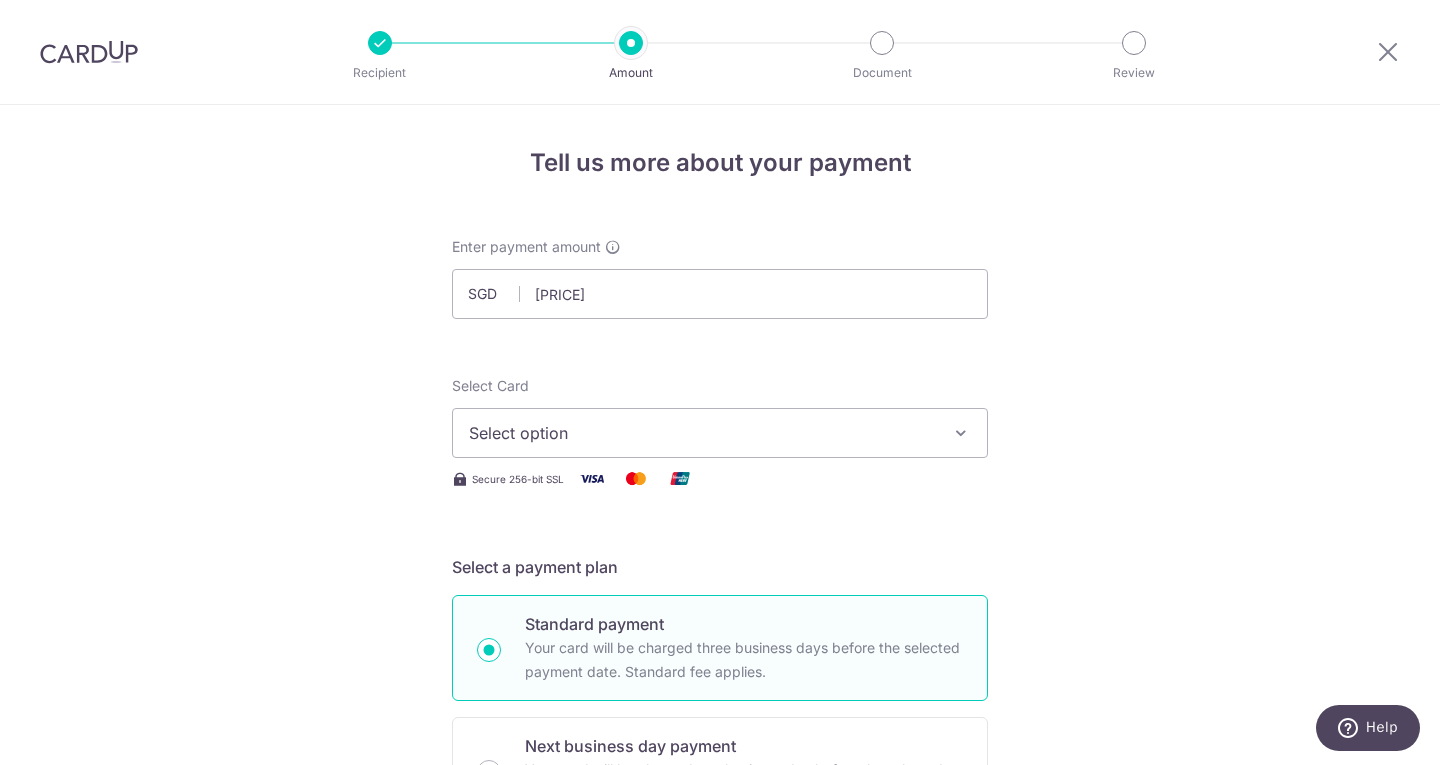 type on "[PRICE]" 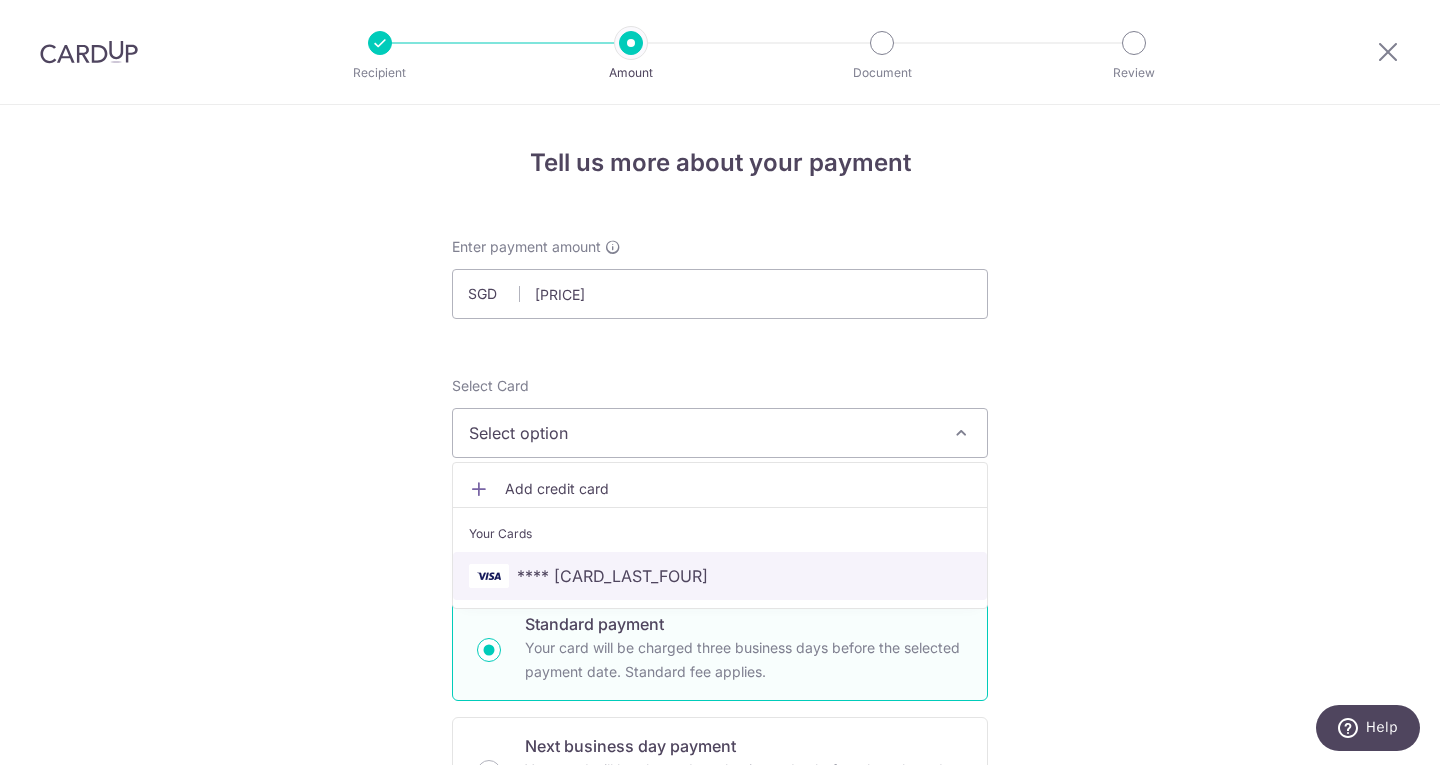 click on "**** 2454" at bounding box center (612, 576) 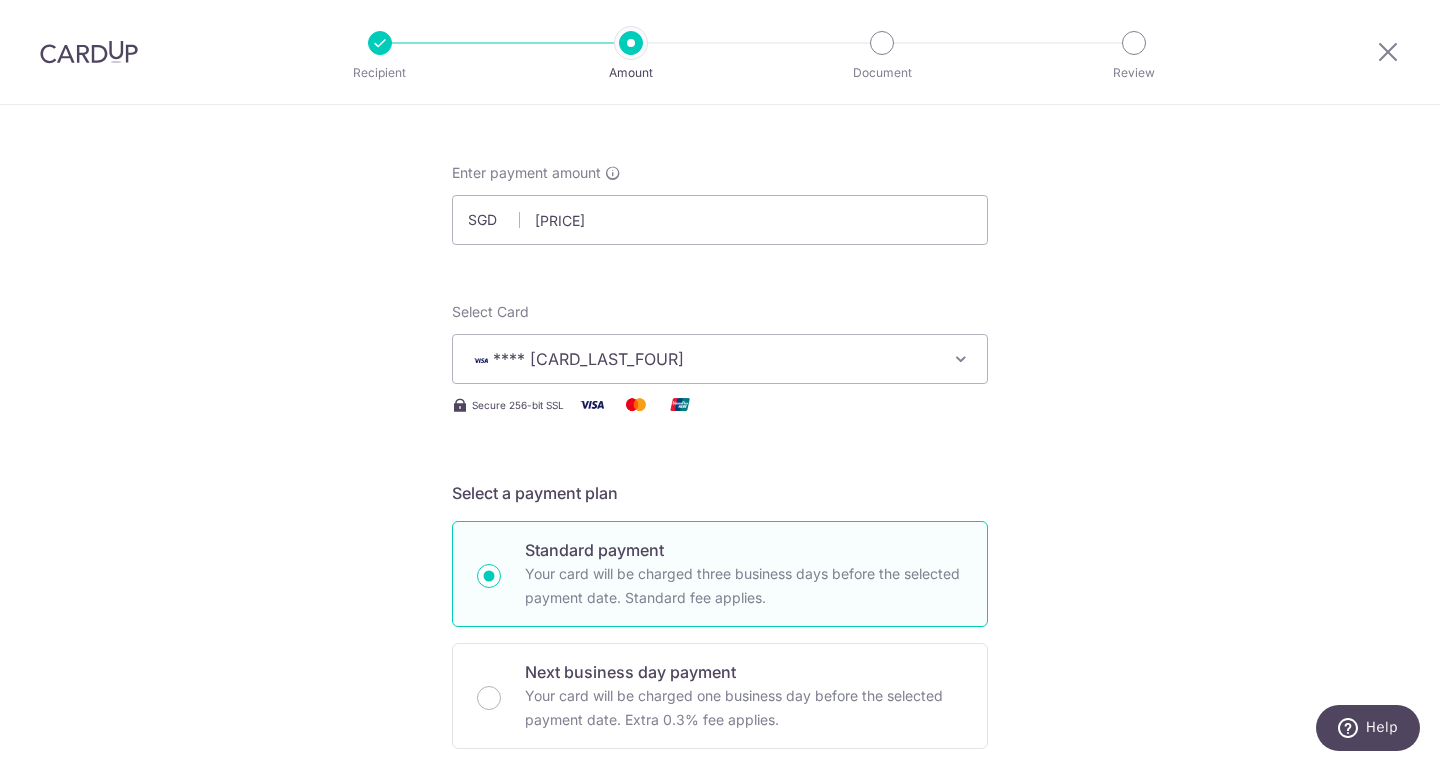 scroll, scrollTop: 195, scrollLeft: 0, axis: vertical 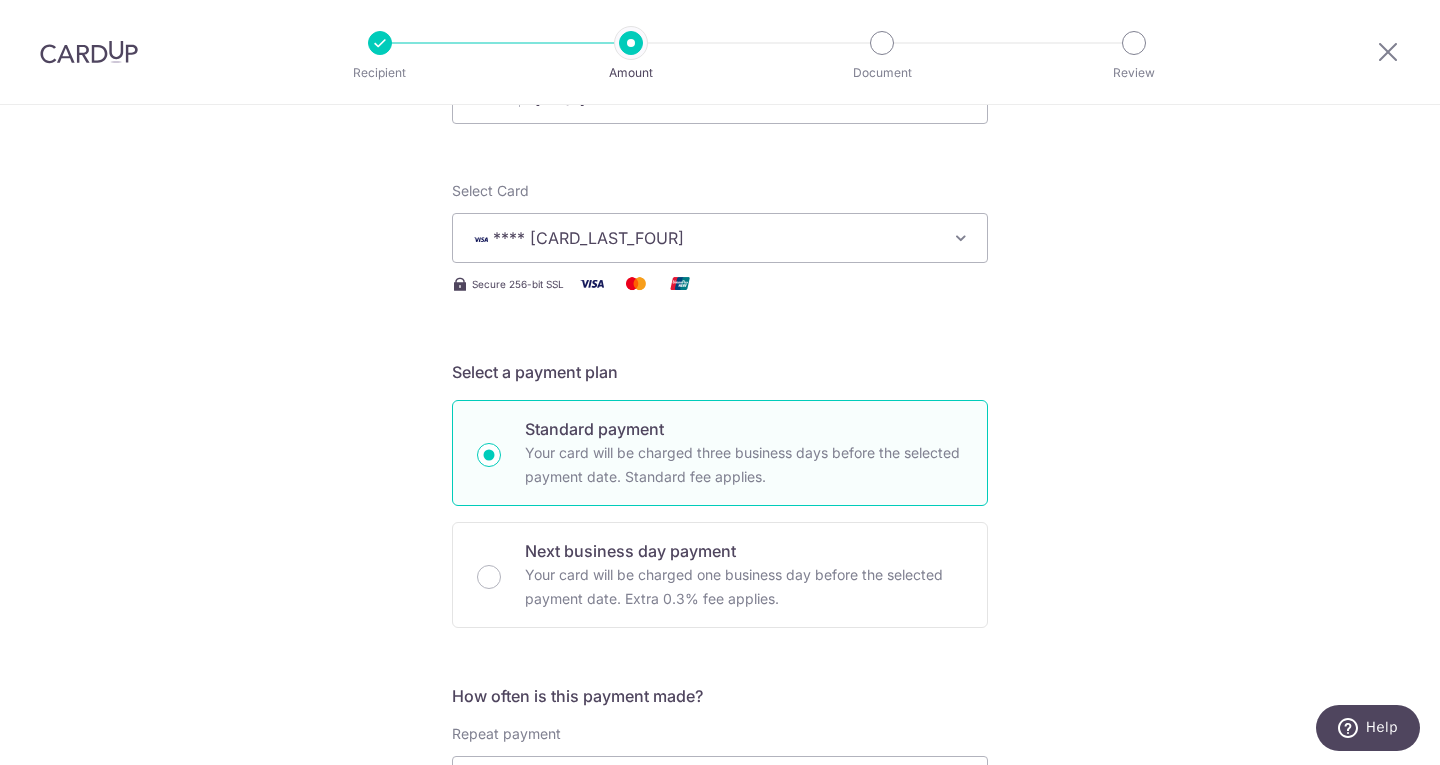 click on "Your card will be charged three business days before the selected payment date. Standard fee applies." at bounding box center [744, 465] 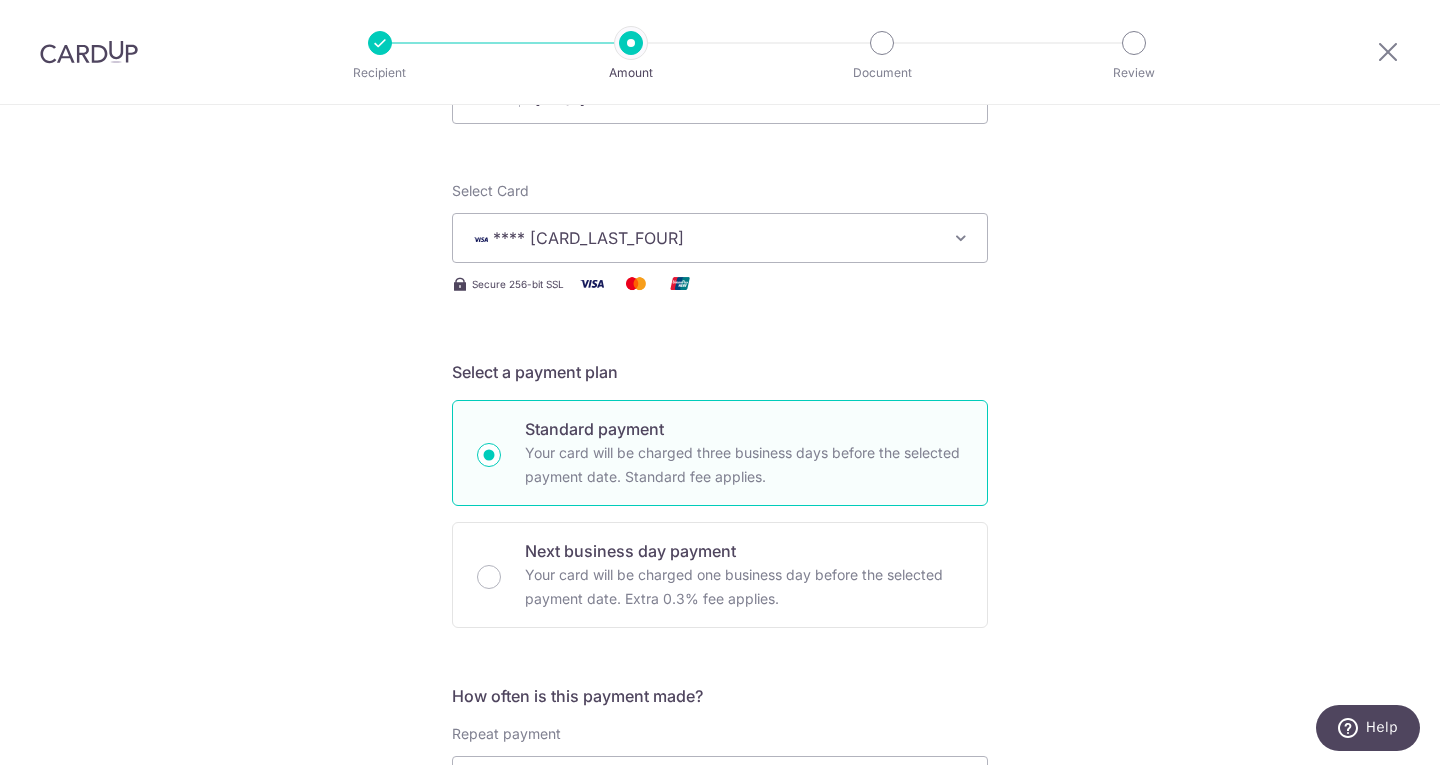 click on "Standard payment
Your card will be charged three business days before the selected payment date. Standard fee applies." at bounding box center (489, 455) 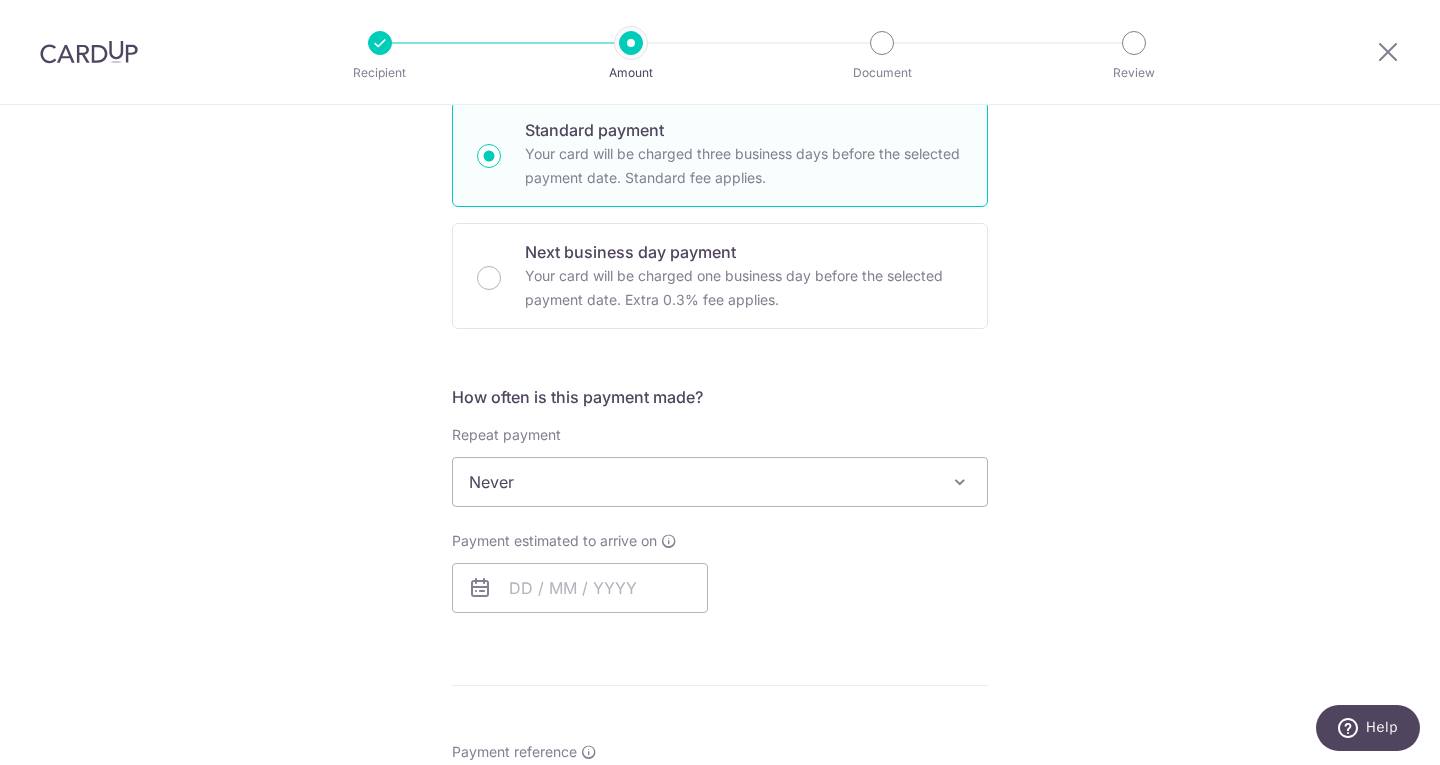 scroll, scrollTop: 745, scrollLeft: 0, axis: vertical 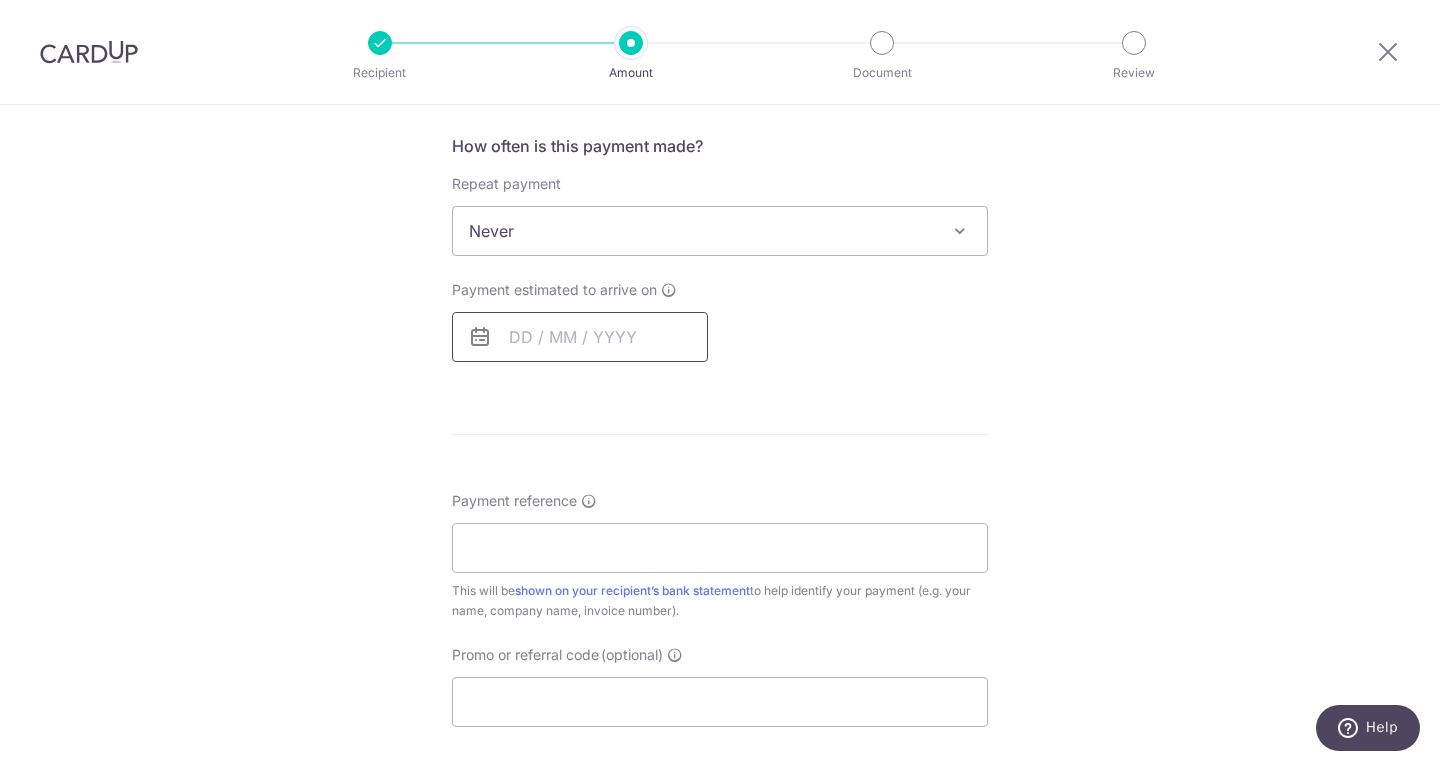 click at bounding box center (580, 337) 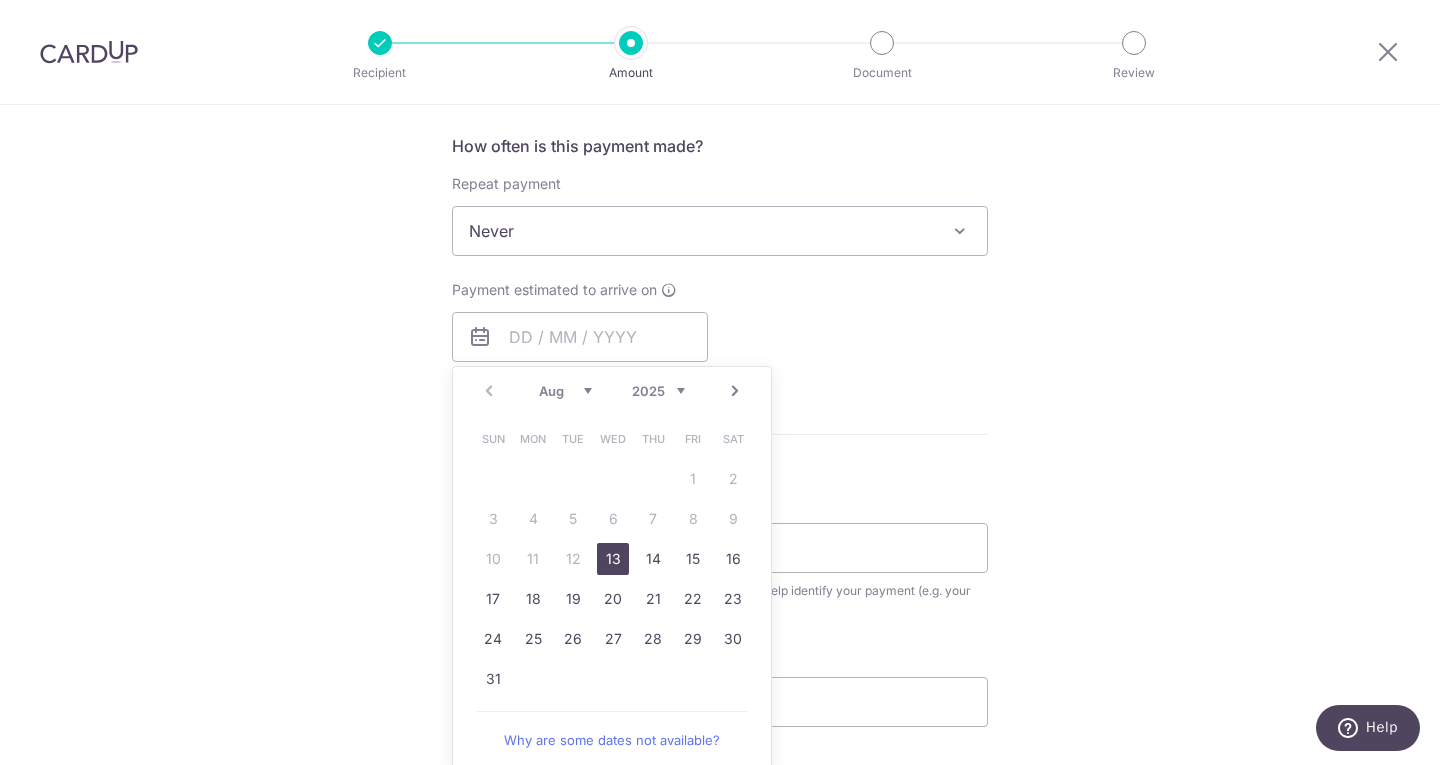 click on "13" at bounding box center (613, 559) 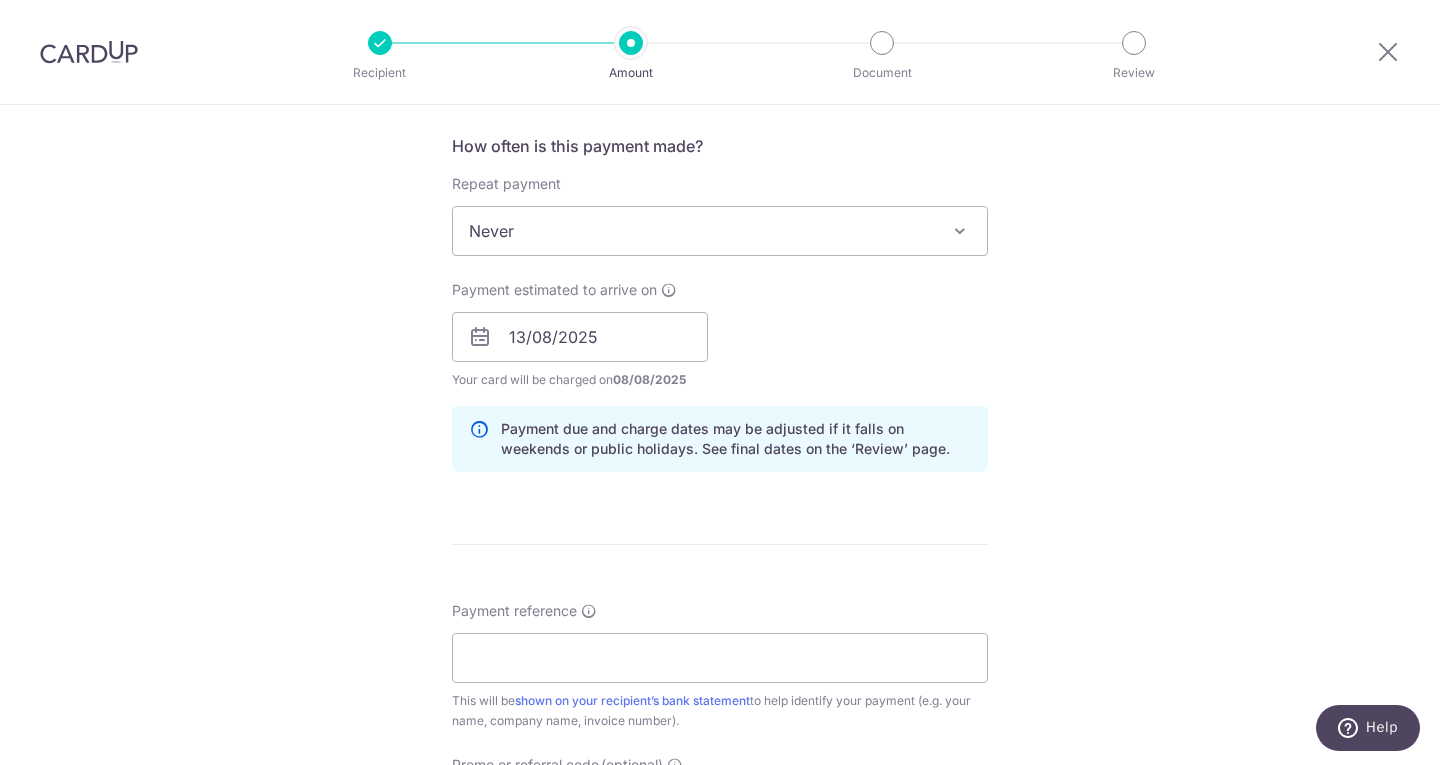 click on "Enter payment amount
SGD
1,541.26
1541.26
Recipient added successfully!
Select Card
**** 2454
Add credit card
Your Cards
**** 2454
Secure 256-bit SSL
Text
New card details
Card
Secure 256-bit SSL" at bounding box center [720, 324] 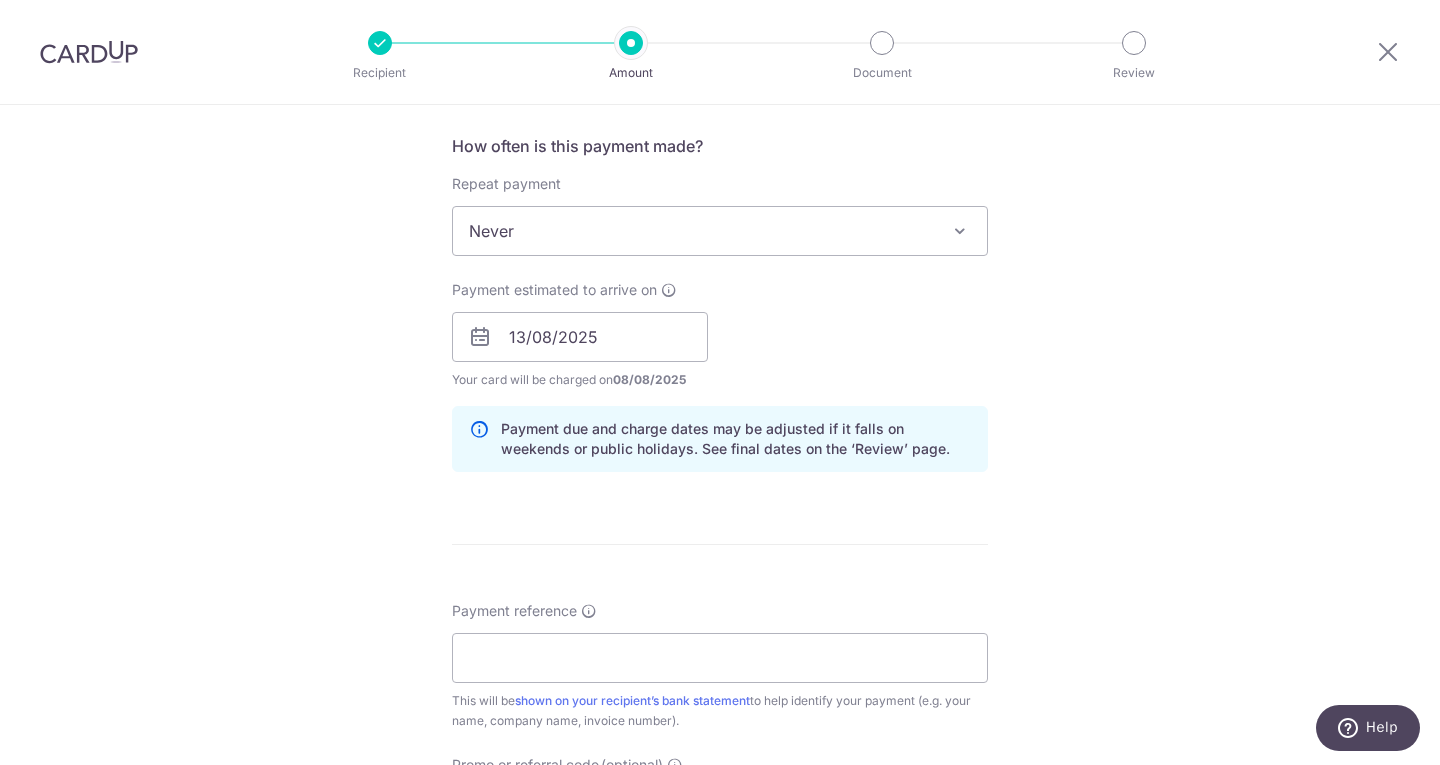 click on "Tell us more about your payment
Enter payment amount
SGD
1,541.26
1541.26
Recipient added successfully!
Select Card
**** 2454
Add credit card
Your Cards
**** 2454
Secure 256-bit SSL
Text
New card details
Card
Secure 256-bit SSL" at bounding box center [720, 305] 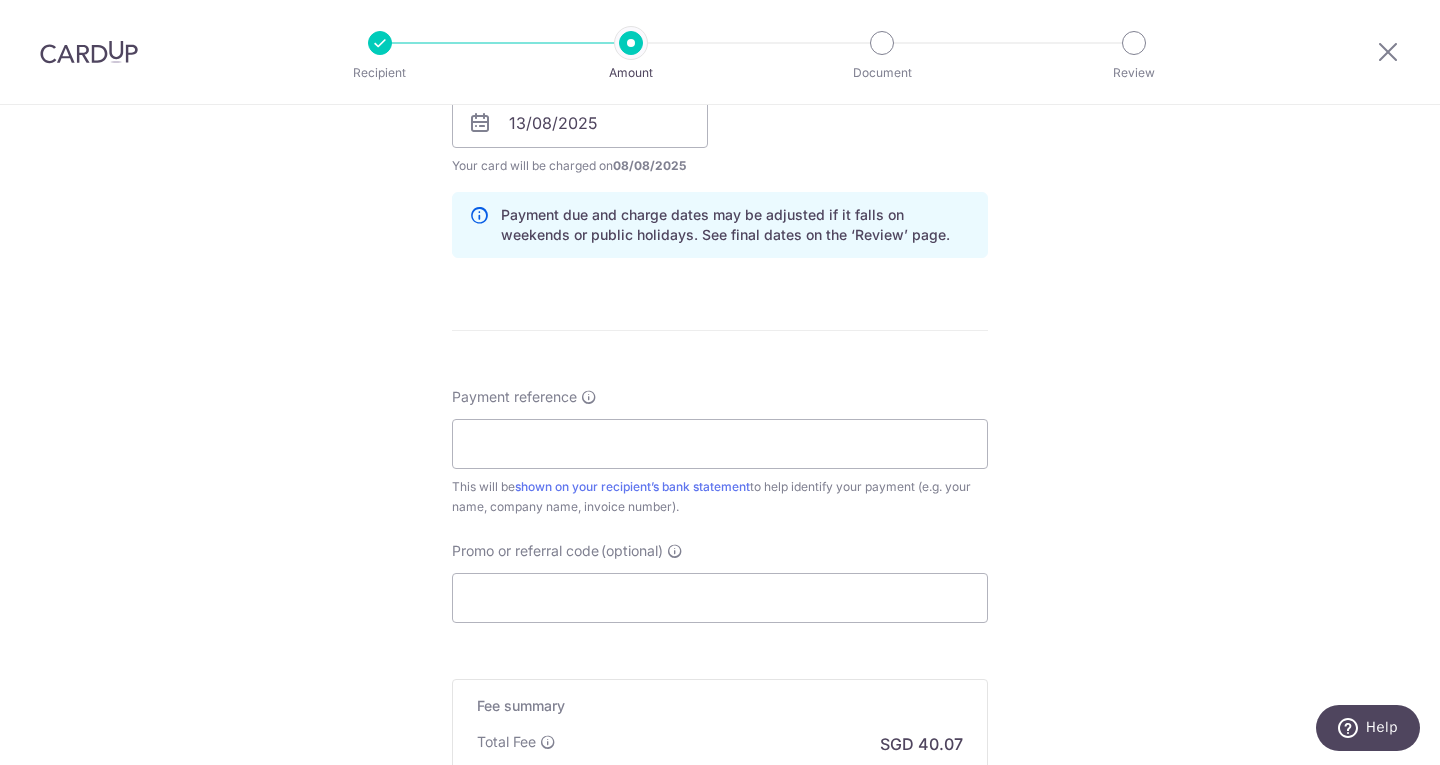 scroll, scrollTop: 979, scrollLeft: 0, axis: vertical 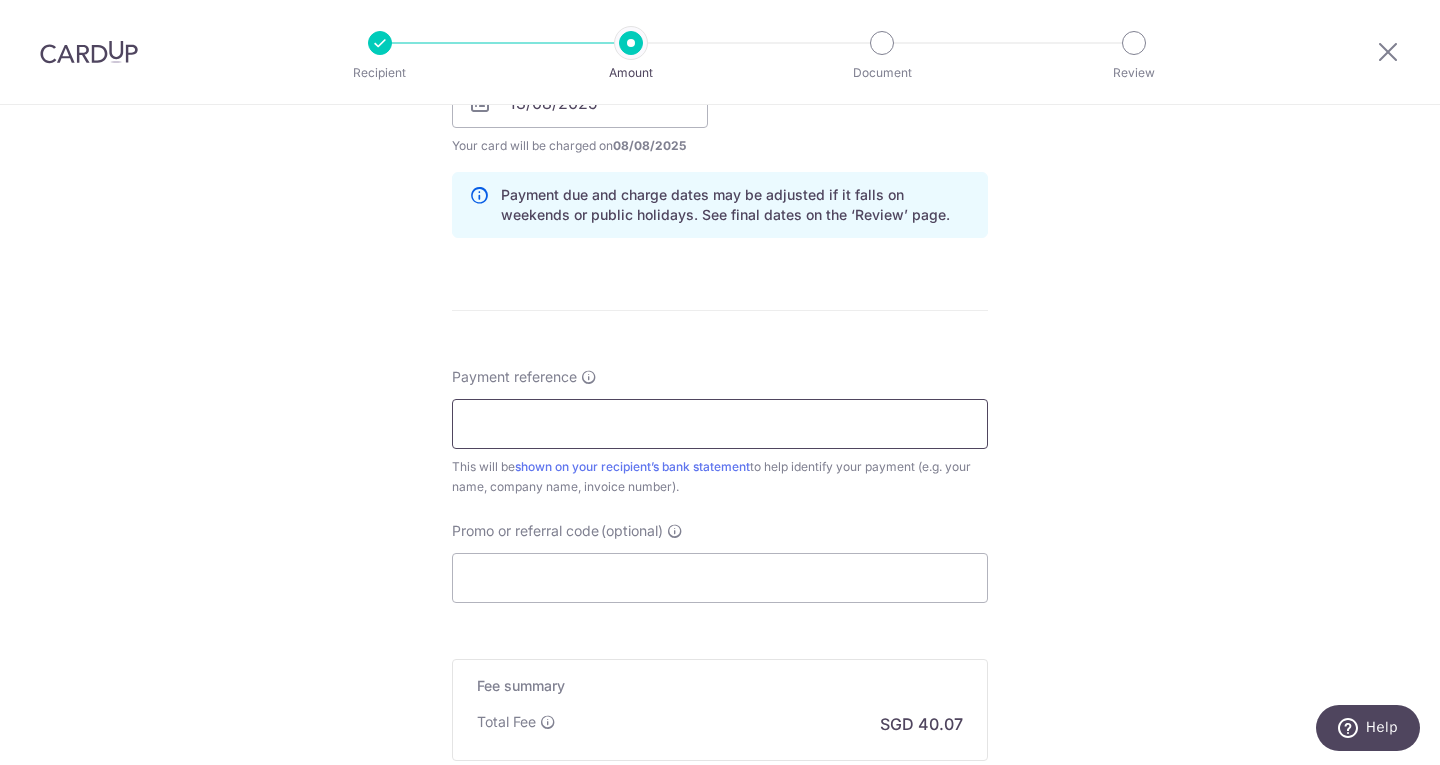 click on "Payment reference" at bounding box center (720, 424) 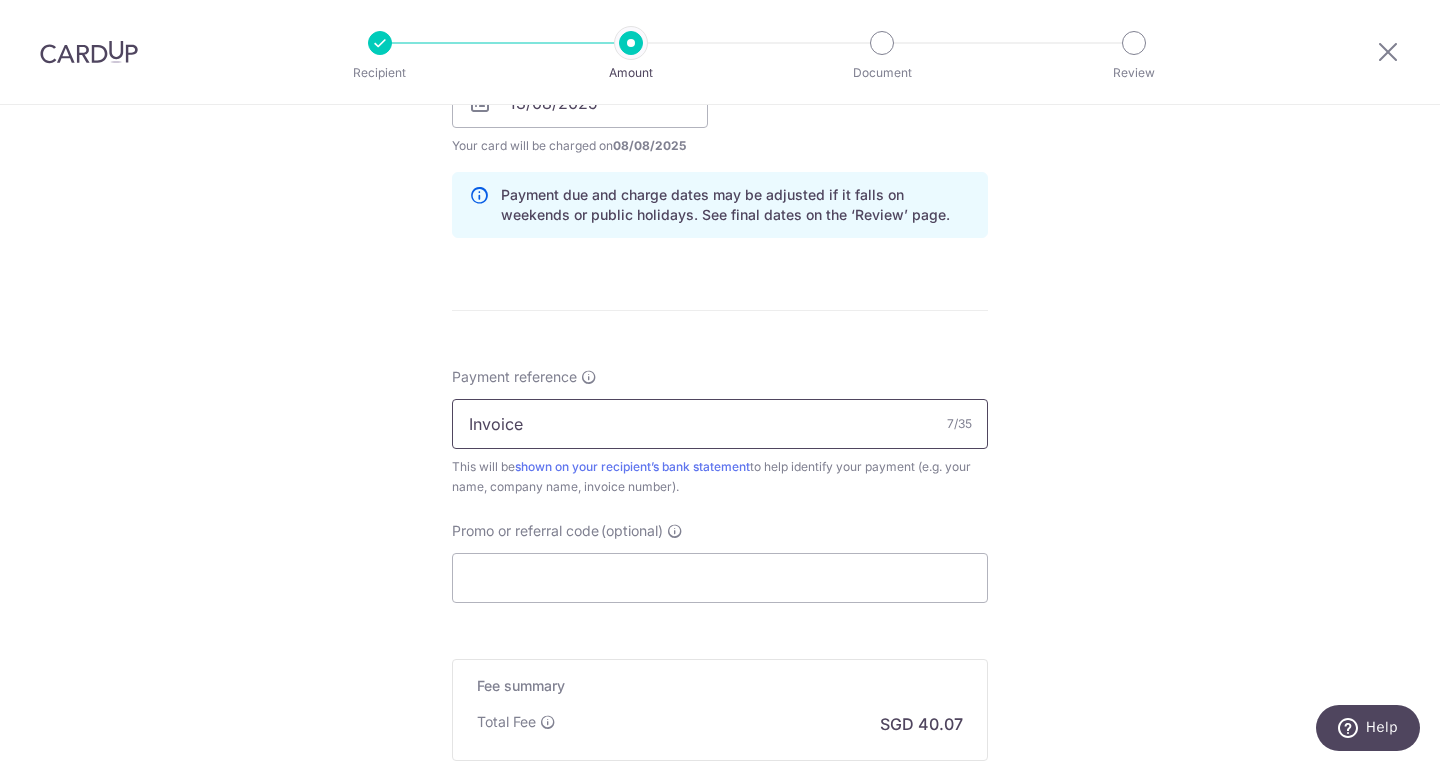 paste on "2509-IFST250305" 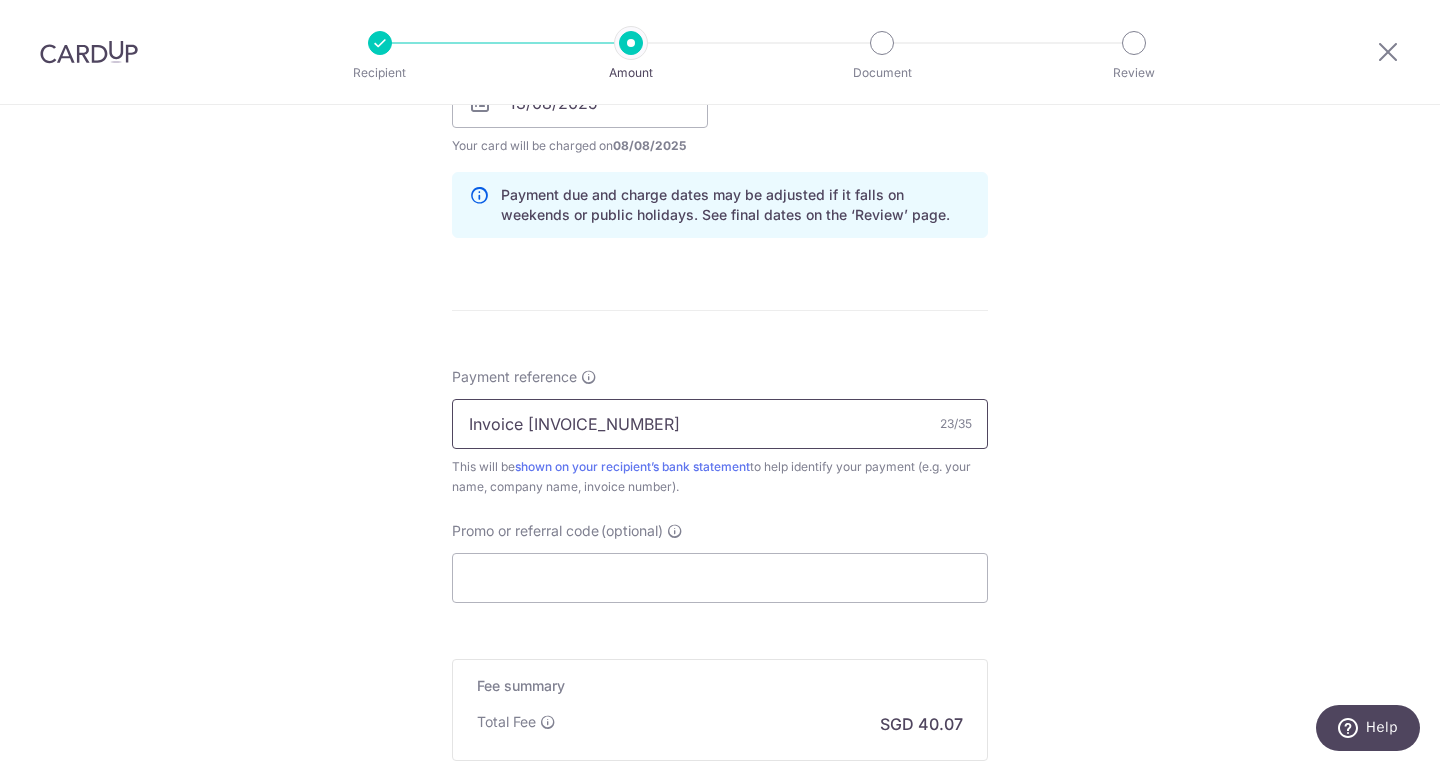 type on "Invoice 2509-IFST250305" 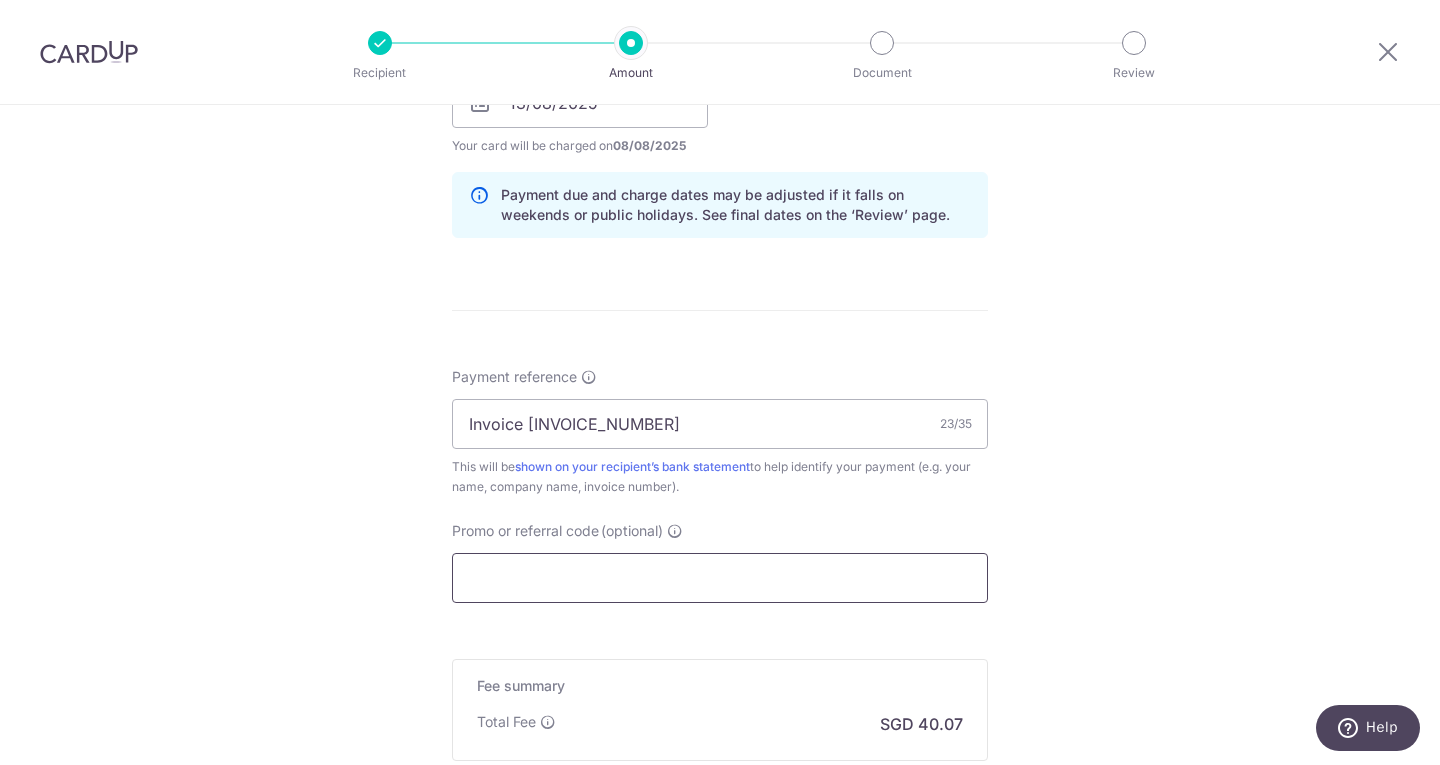 drag, startPoint x: 1114, startPoint y: 511, endPoint x: 702, endPoint y: 562, distance: 415.14456 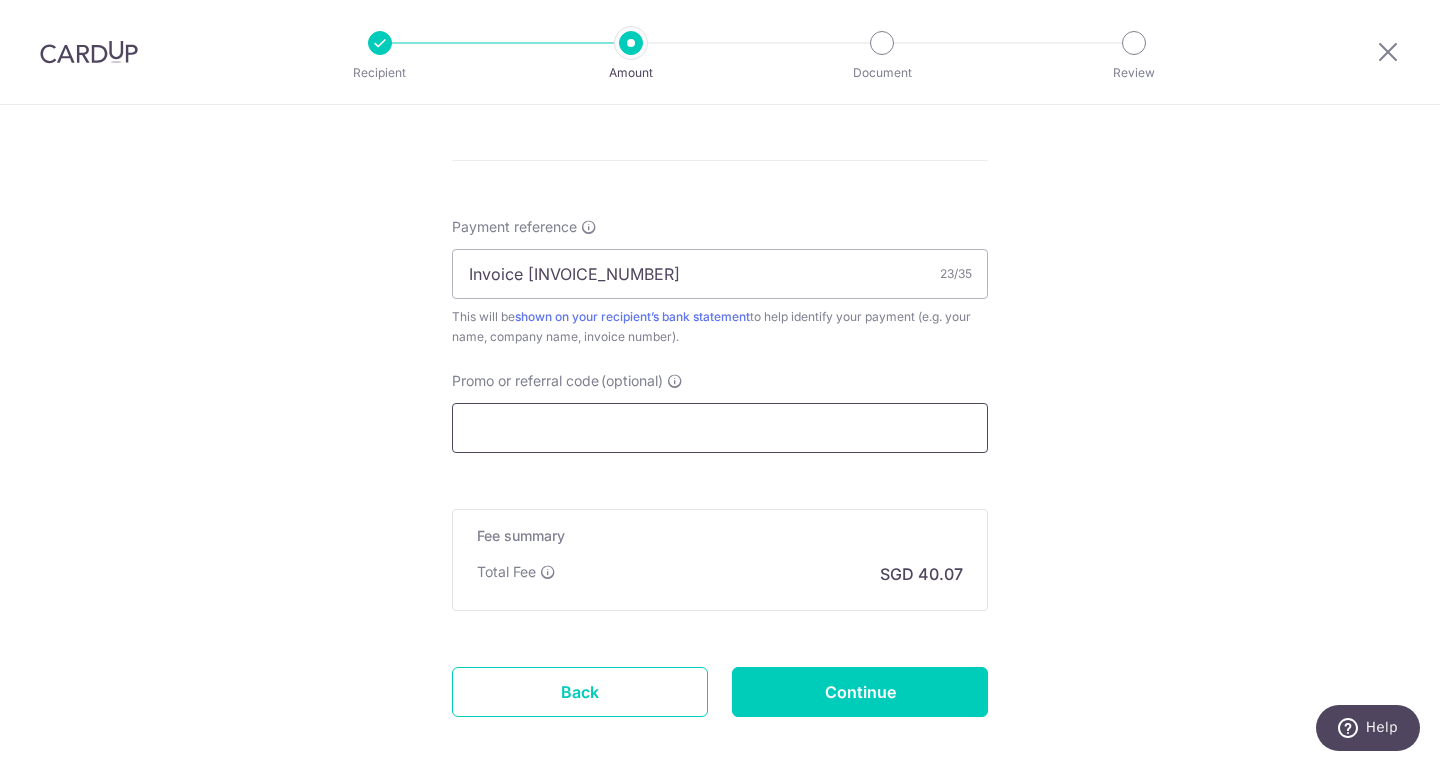 scroll, scrollTop: 1130, scrollLeft: 0, axis: vertical 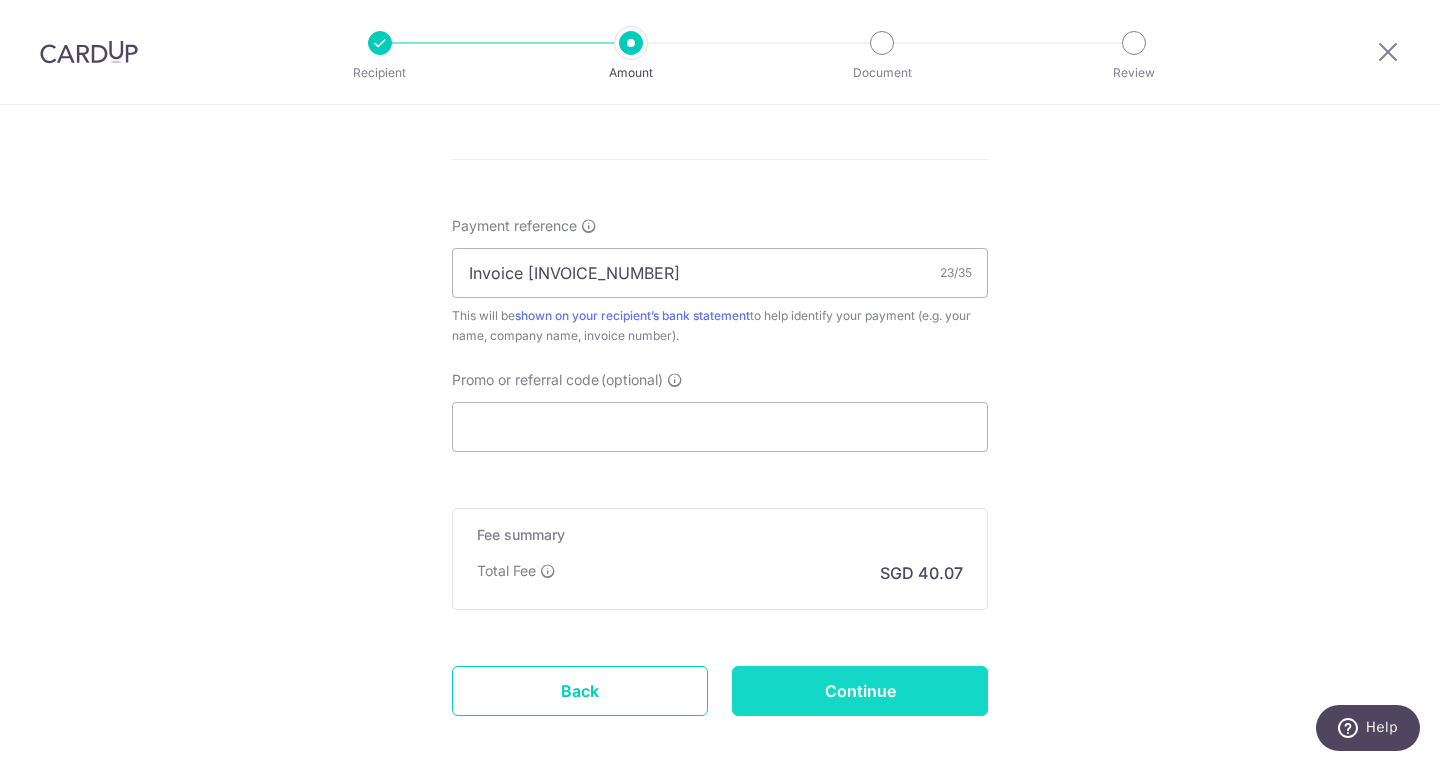 click on "Continue" at bounding box center (860, 691) 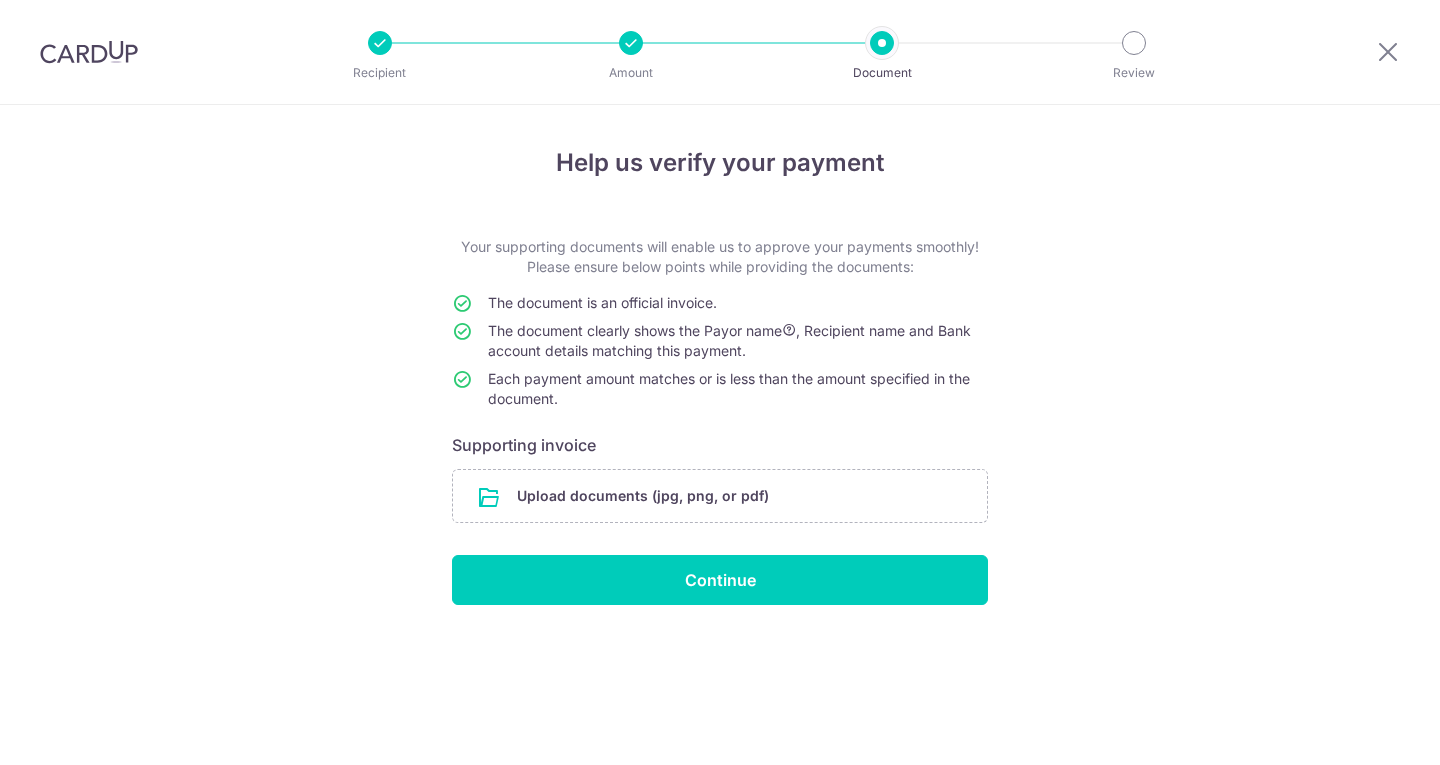 scroll, scrollTop: 0, scrollLeft: 0, axis: both 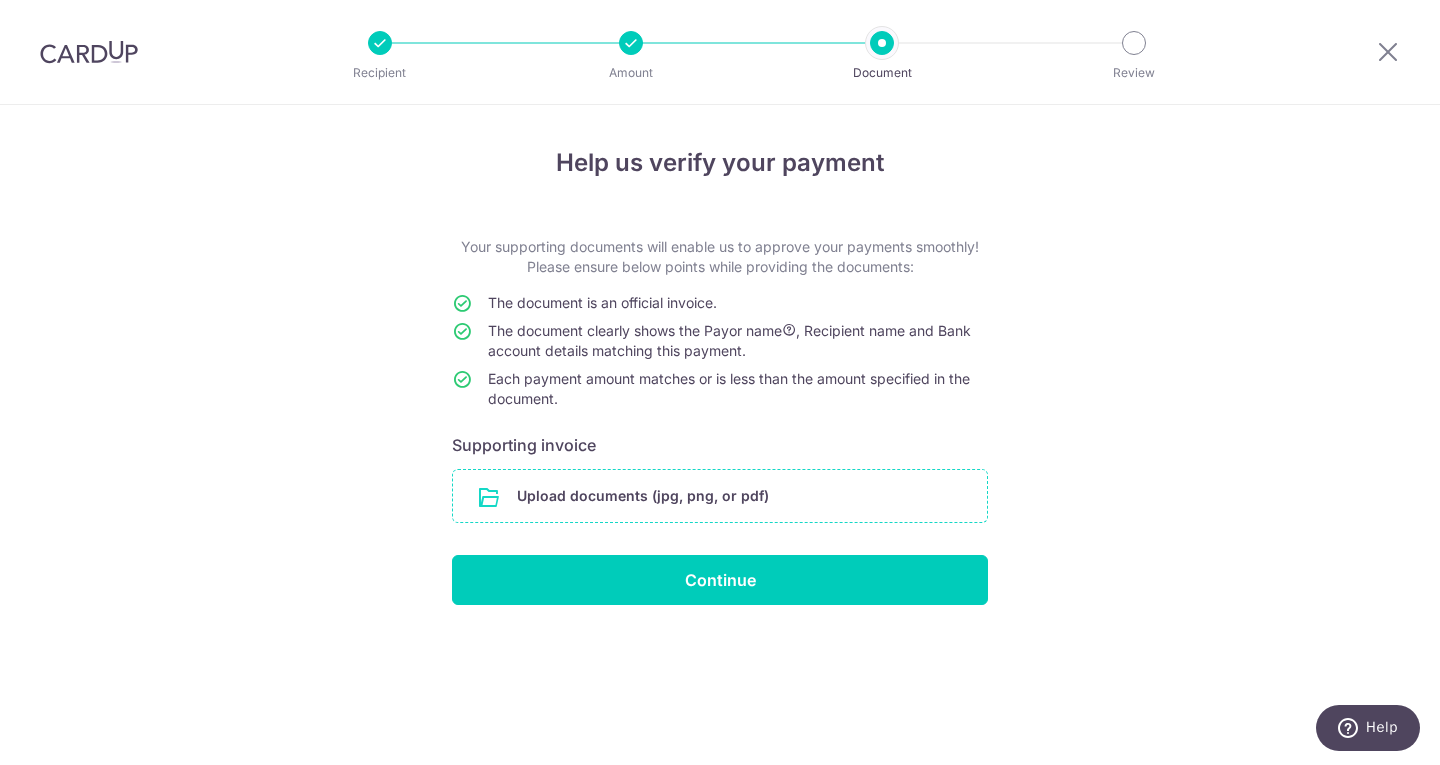 click at bounding box center (720, 496) 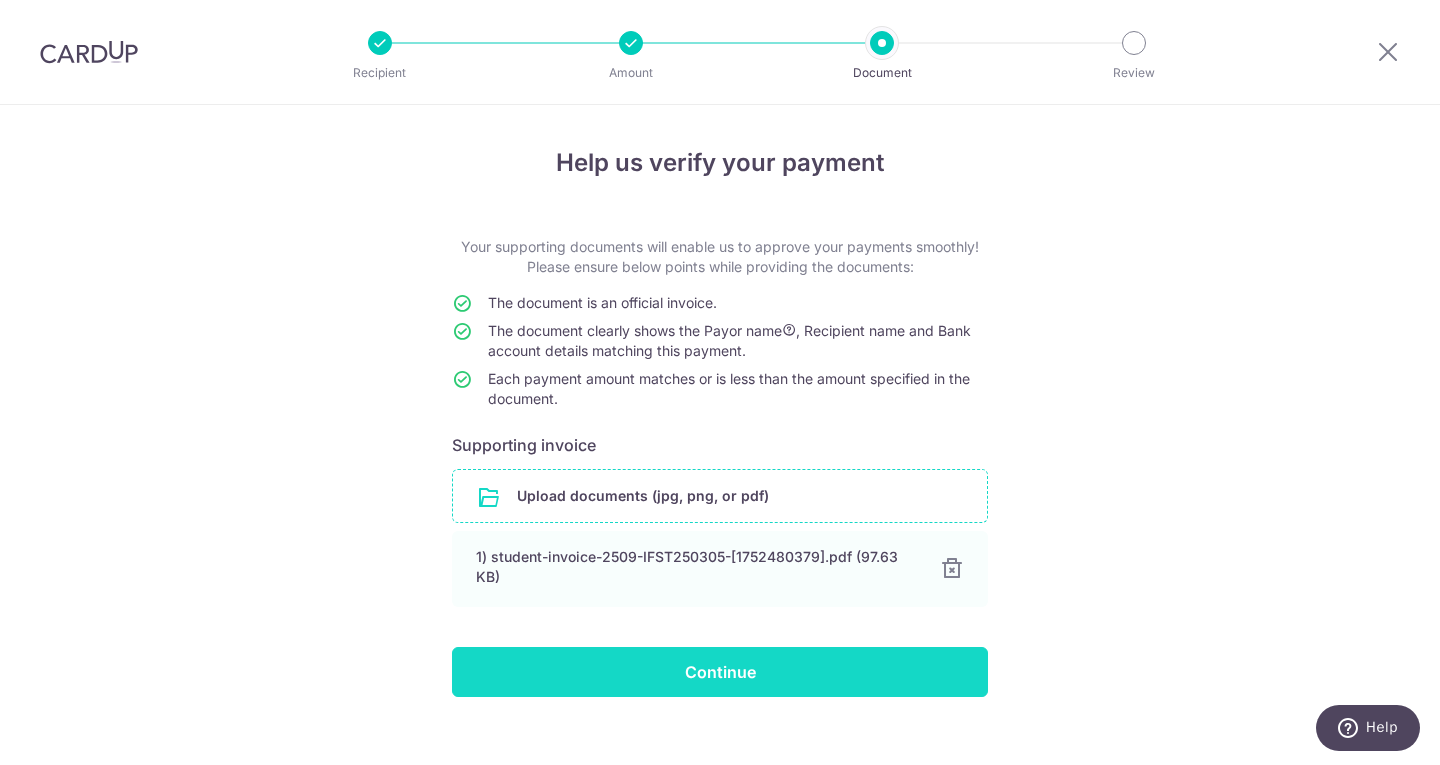 click on "Continue" at bounding box center [720, 672] 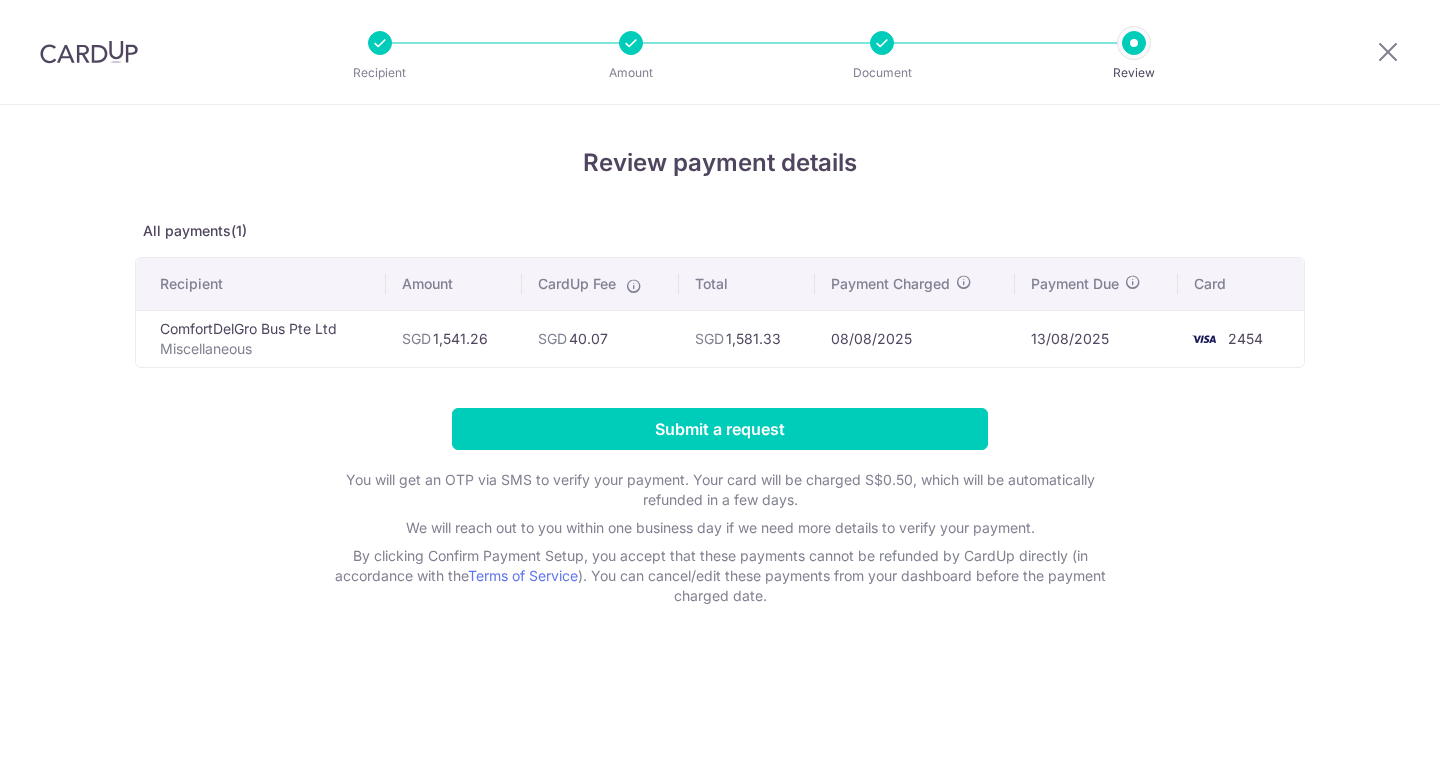 scroll, scrollTop: 0, scrollLeft: 0, axis: both 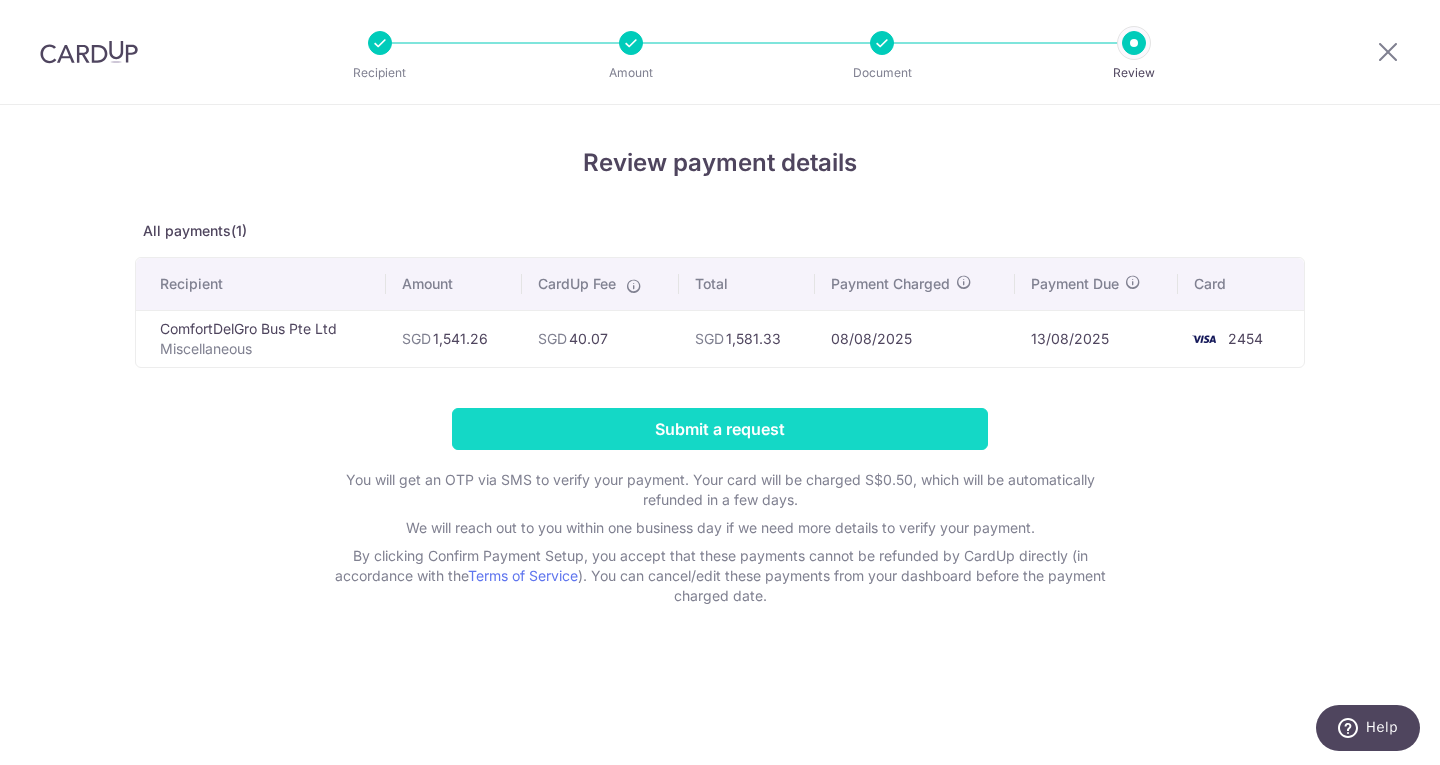 click on "Submit a request" at bounding box center (720, 429) 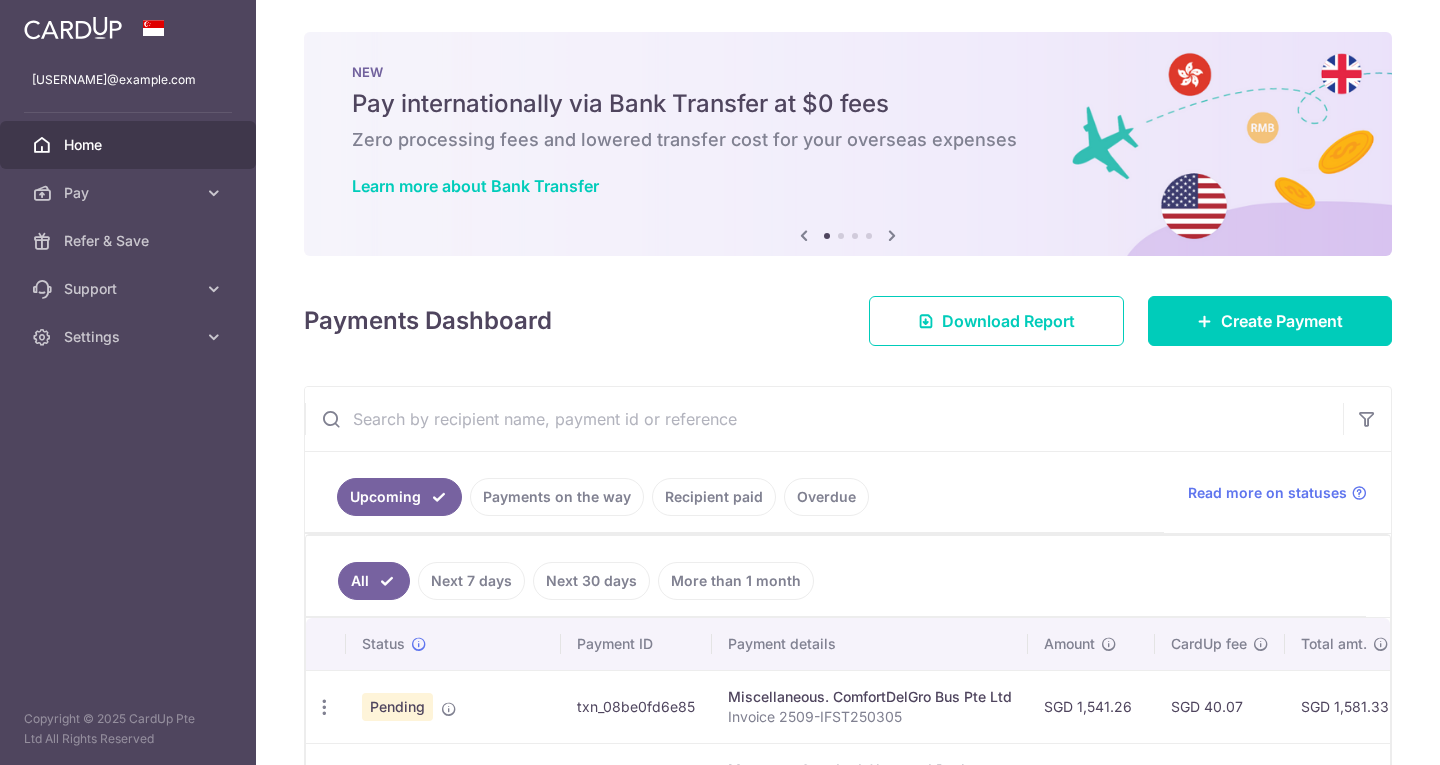 scroll, scrollTop: 0, scrollLeft: 0, axis: both 